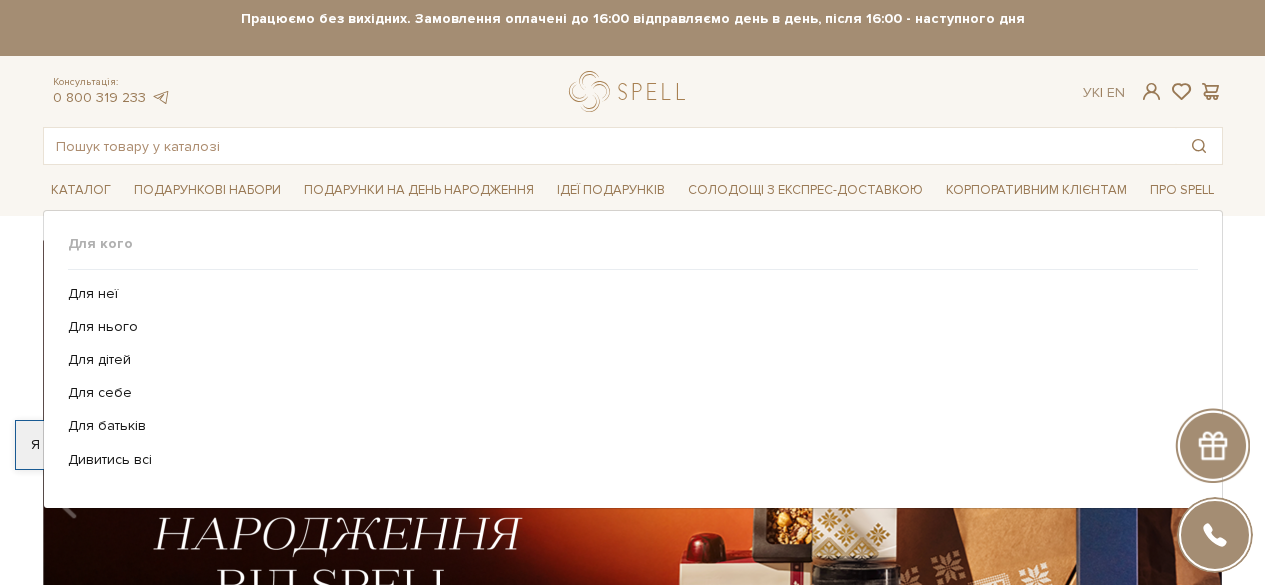 scroll, scrollTop: 0, scrollLeft: 0, axis: both 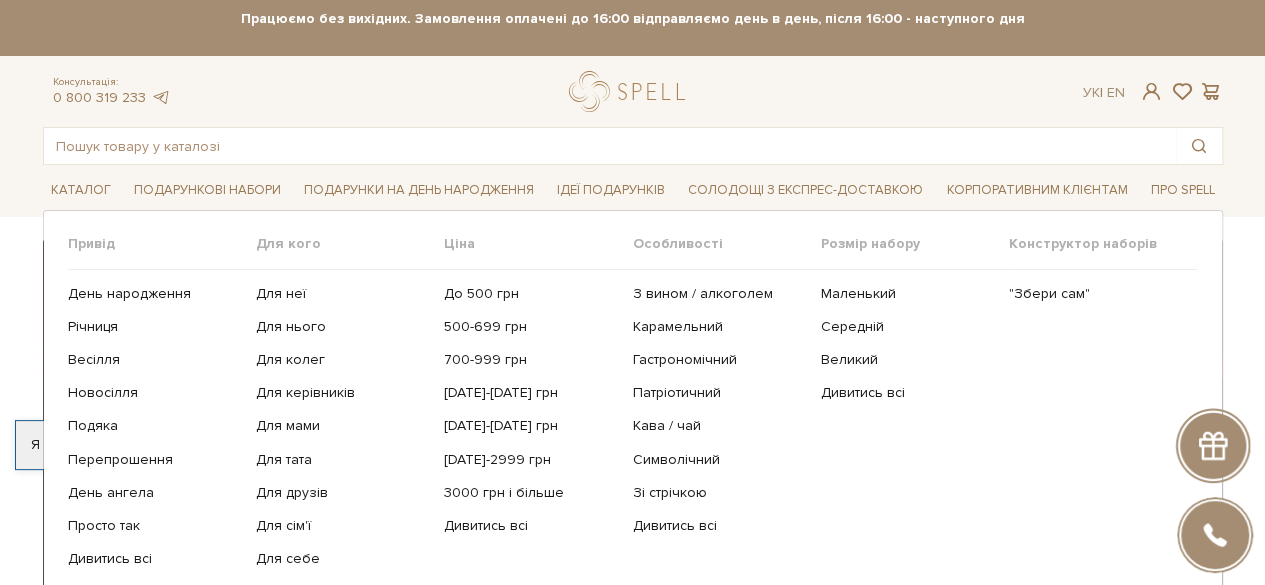 click on "Подарункові набори
Привід
День народження Річниця Весілля Подяка" at bounding box center [207, 190] 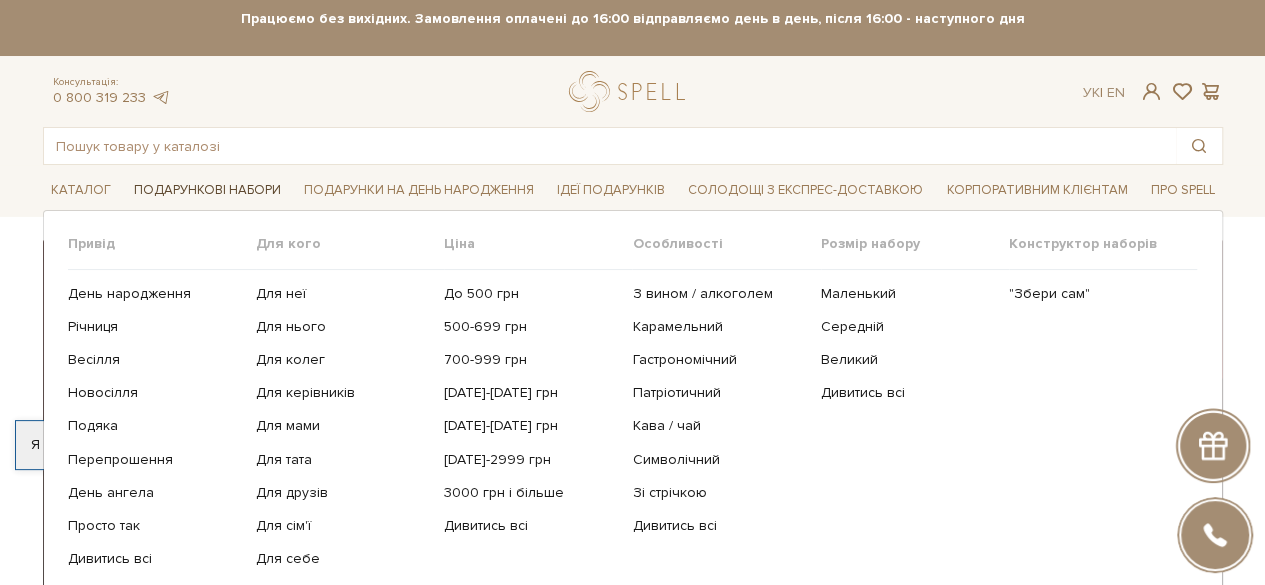 click on "Подарункові набори" at bounding box center (207, 190) 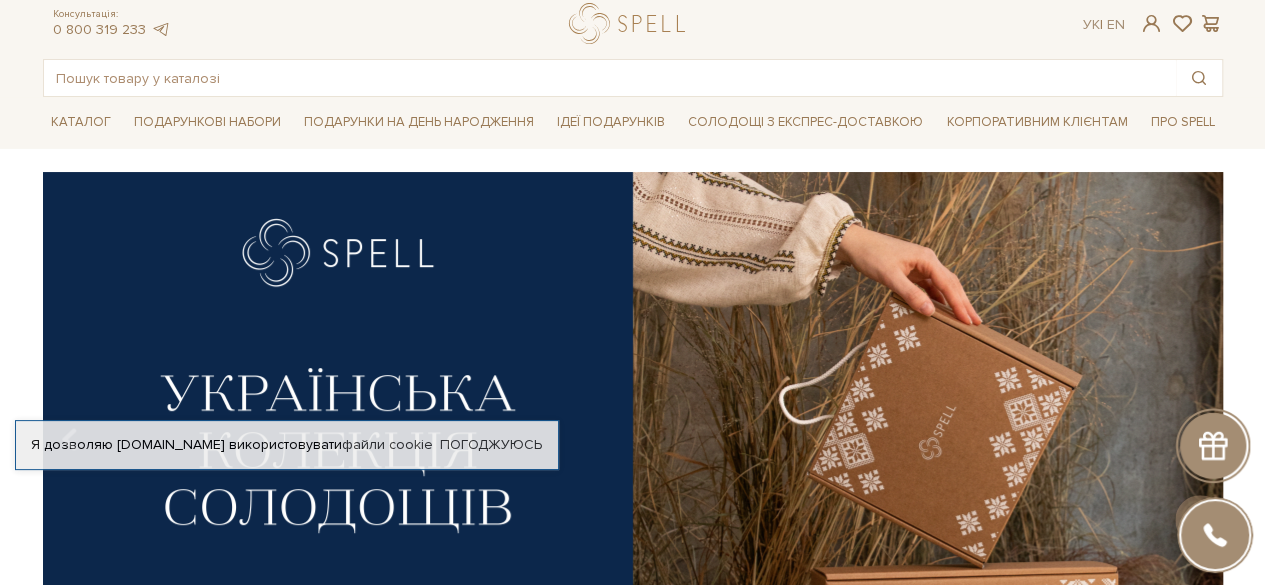 scroll, scrollTop: 0, scrollLeft: 0, axis: both 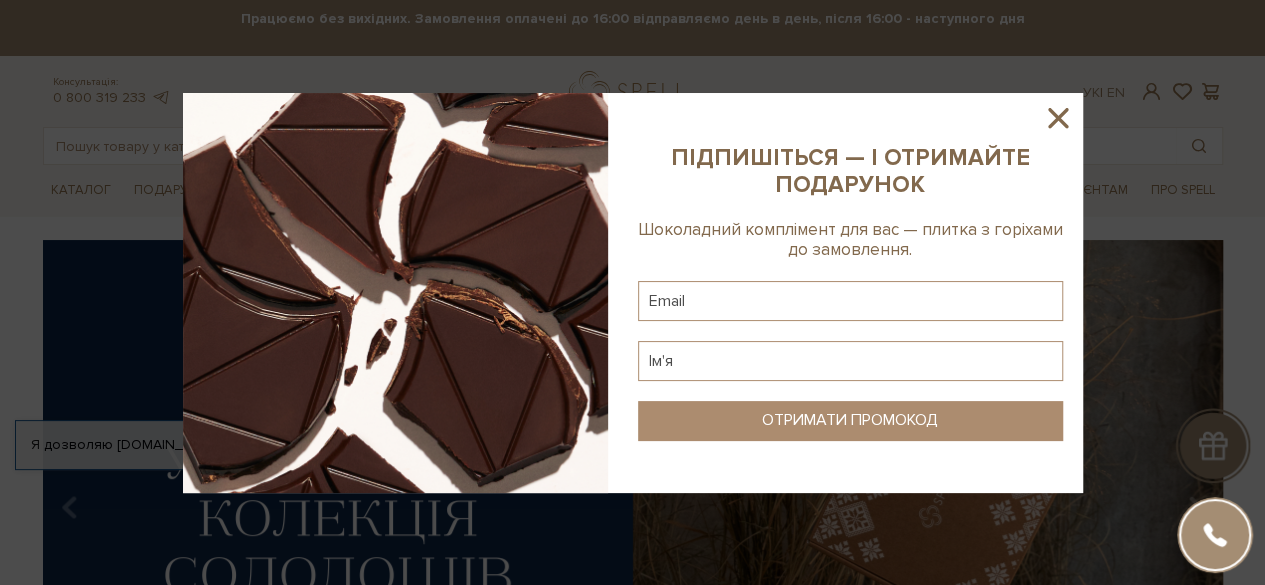 click at bounding box center [850, 293] 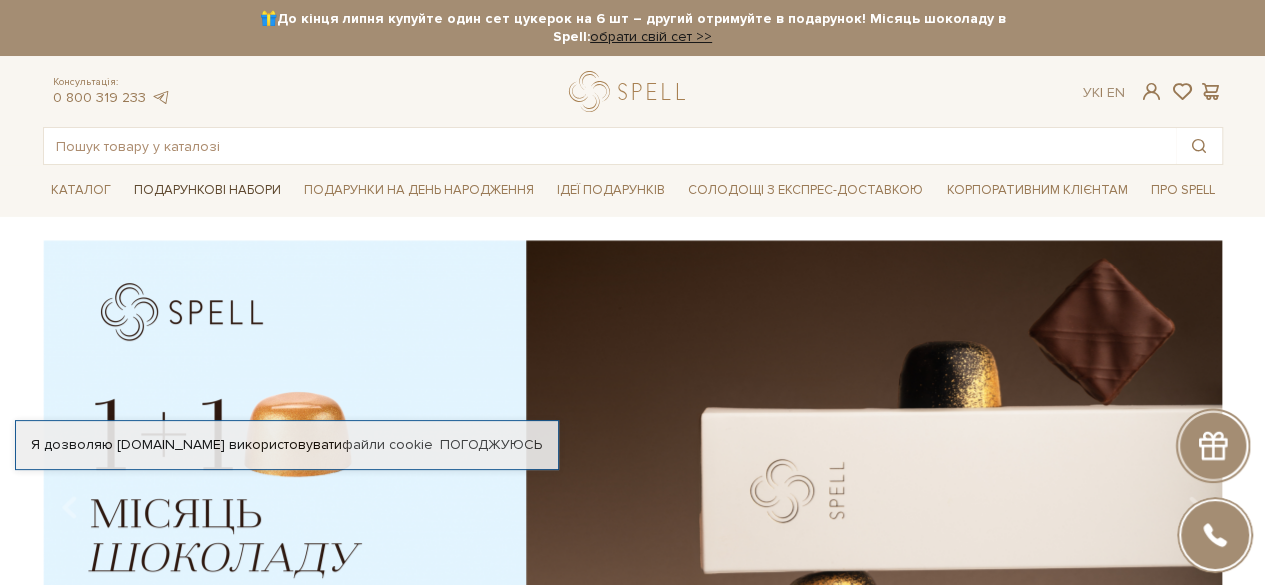 click on "Подарункові набори" at bounding box center (207, 190) 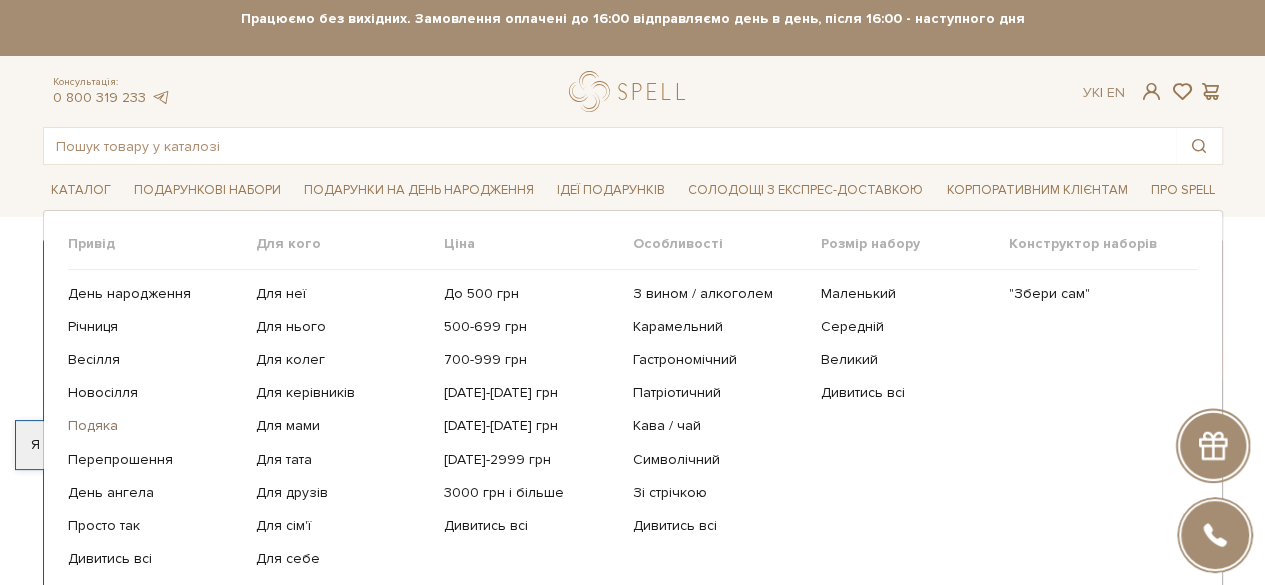 click on "Подяка" at bounding box center [154, 426] 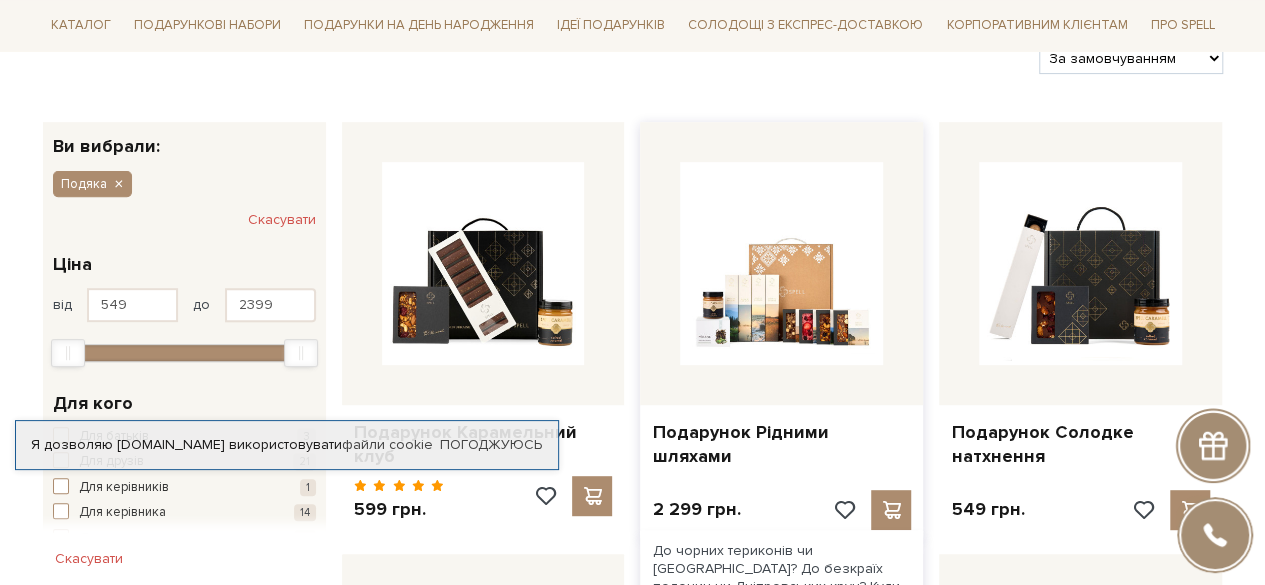 scroll, scrollTop: 300, scrollLeft: 0, axis: vertical 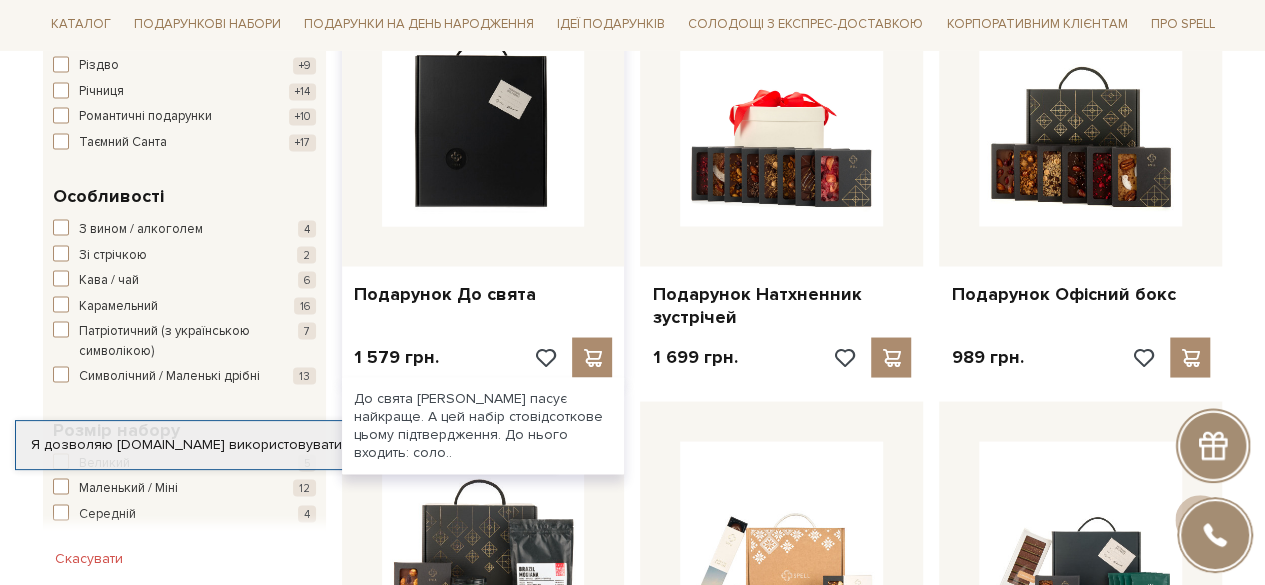 click at bounding box center [483, 124] 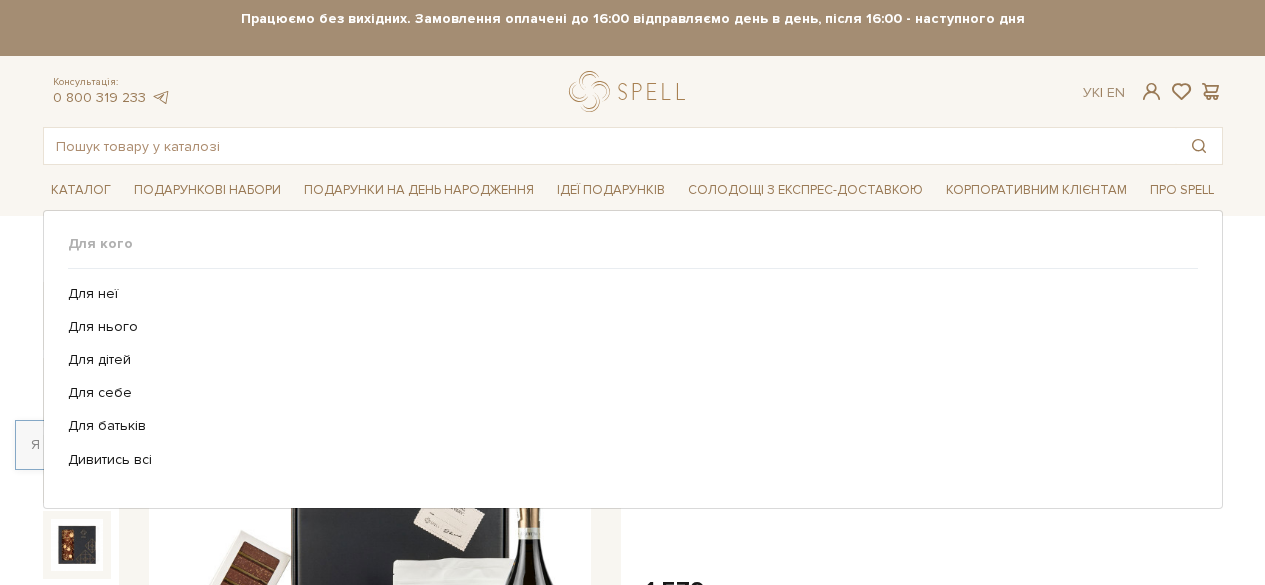 scroll, scrollTop: 0, scrollLeft: 0, axis: both 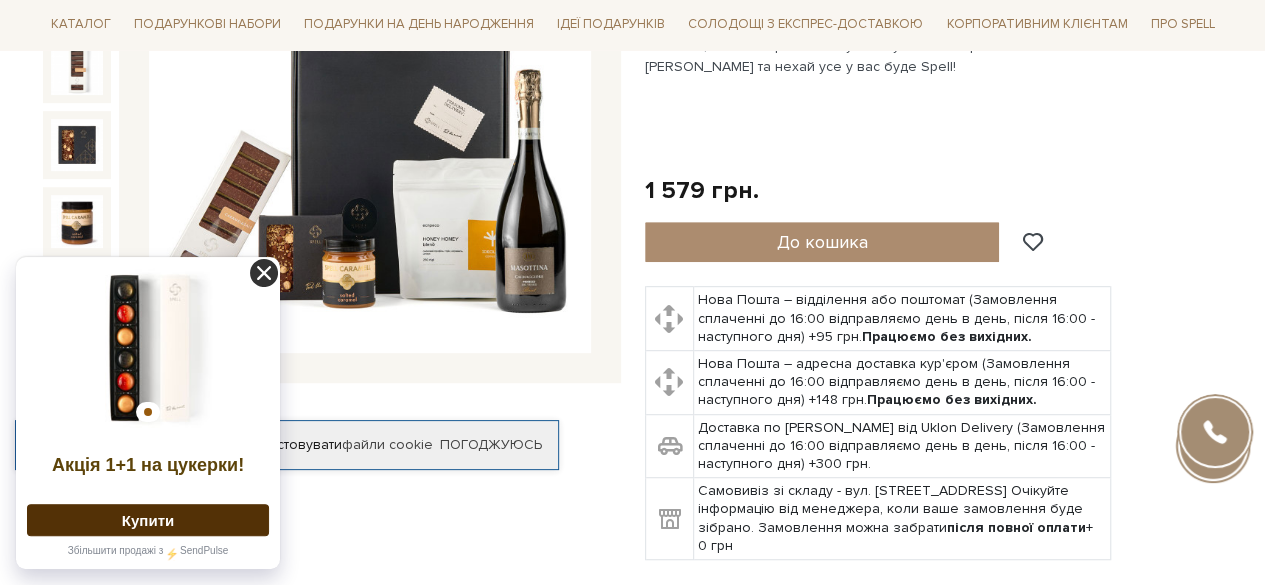 click 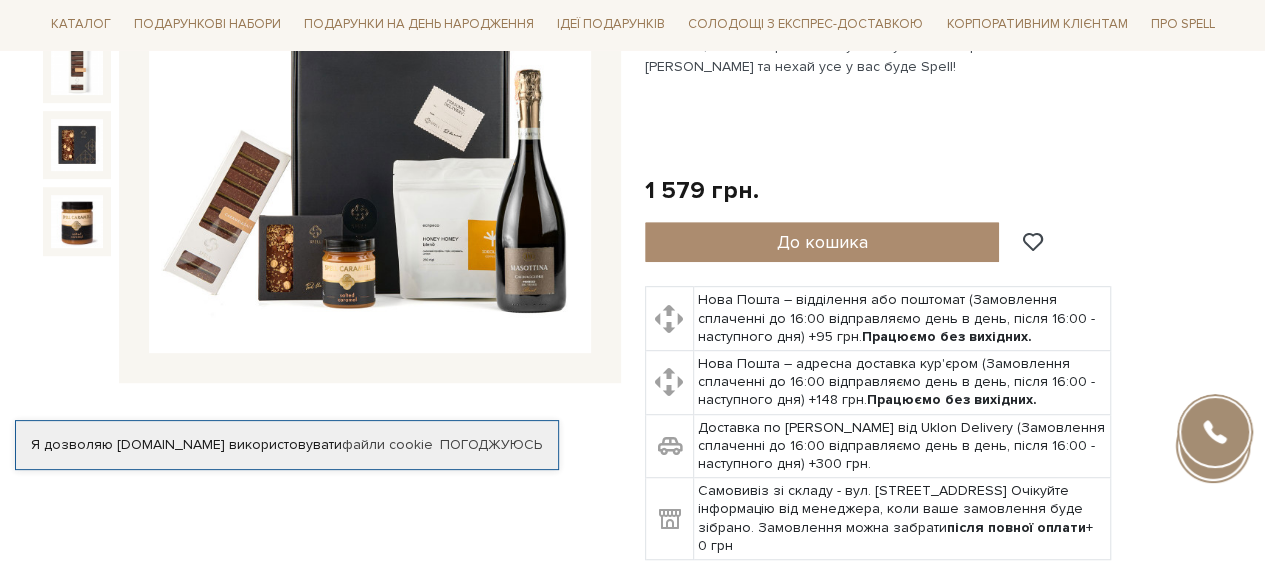 drag, startPoint x: 608, startPoint y: 1, endPoint x: 598, endPoint y: 451, distance: 450.11108 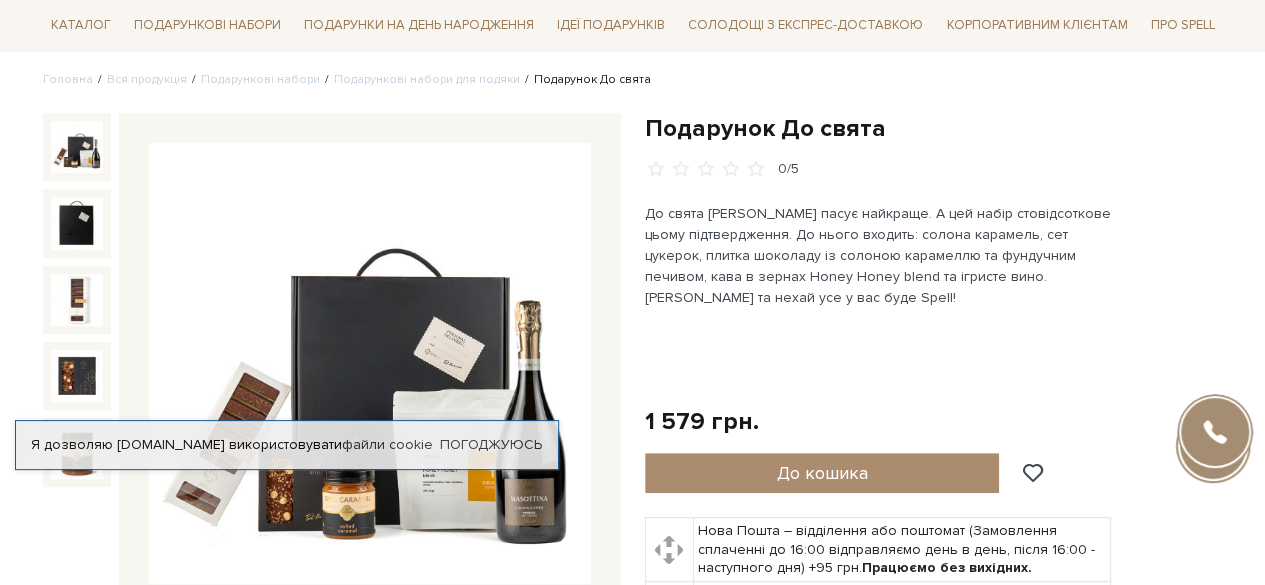scroll, scrollTop: 200, scrollLeft: 0, axis: vertical 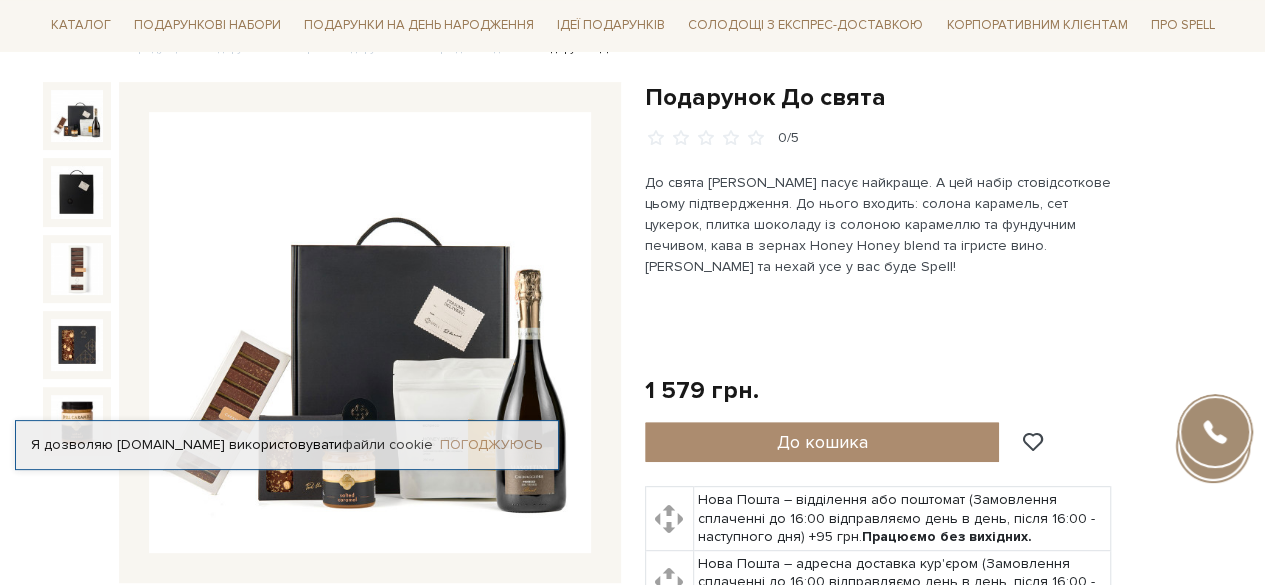 drag, startPoint x: 506, startPoint y: 442, endPoint x: 518, endPoint y: 447, distance: 13 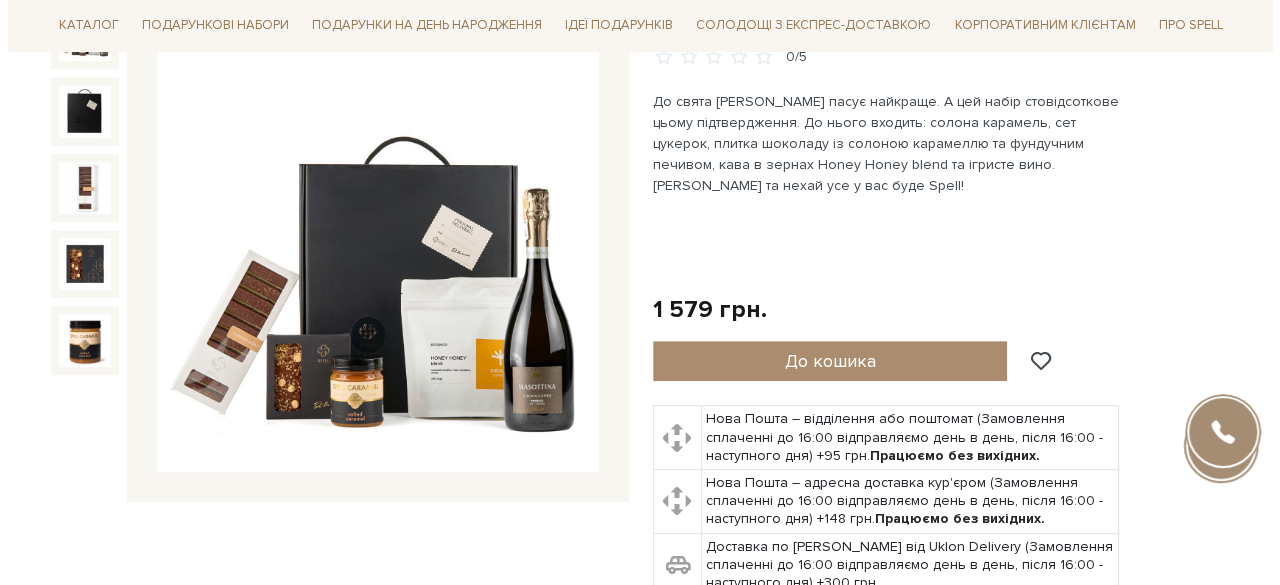 scroll, scrollTop: 400, scrollLeft: 0, axis: vertical 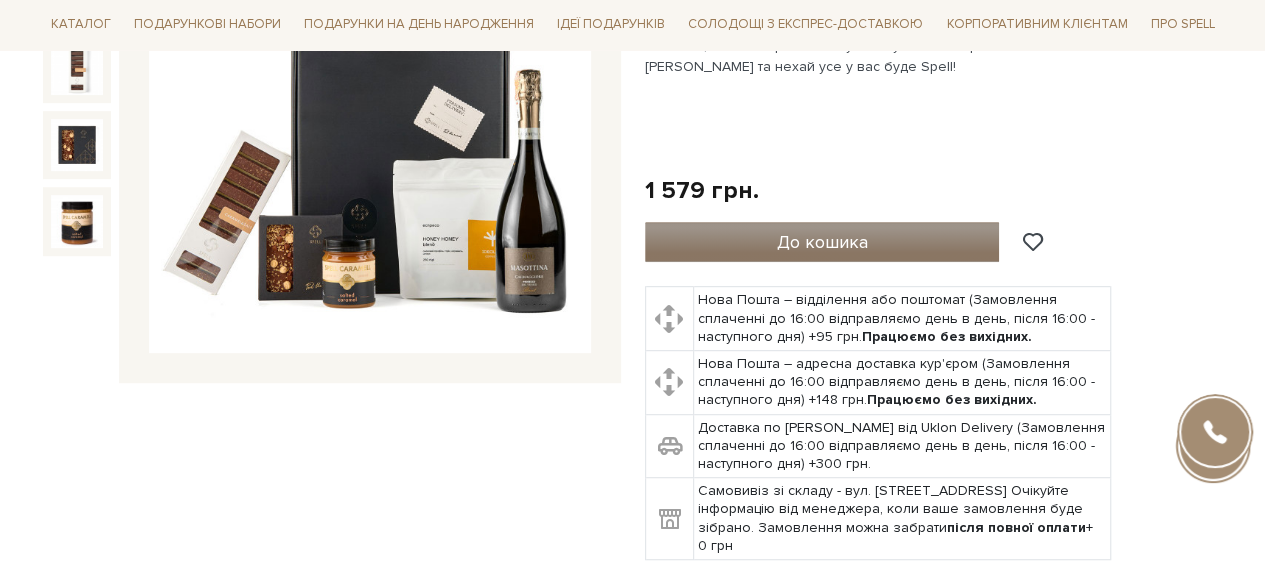 click on "До кошика" at bounding box center (821, 242) 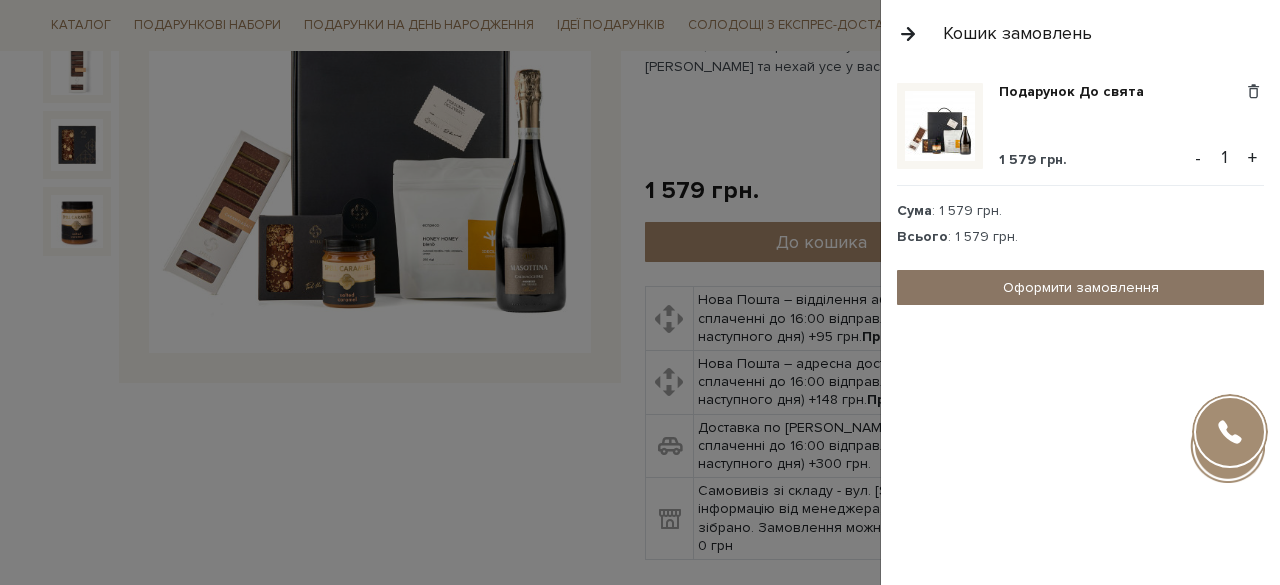 click on "Оформити замовлення" at bounding box center [1080, 287] 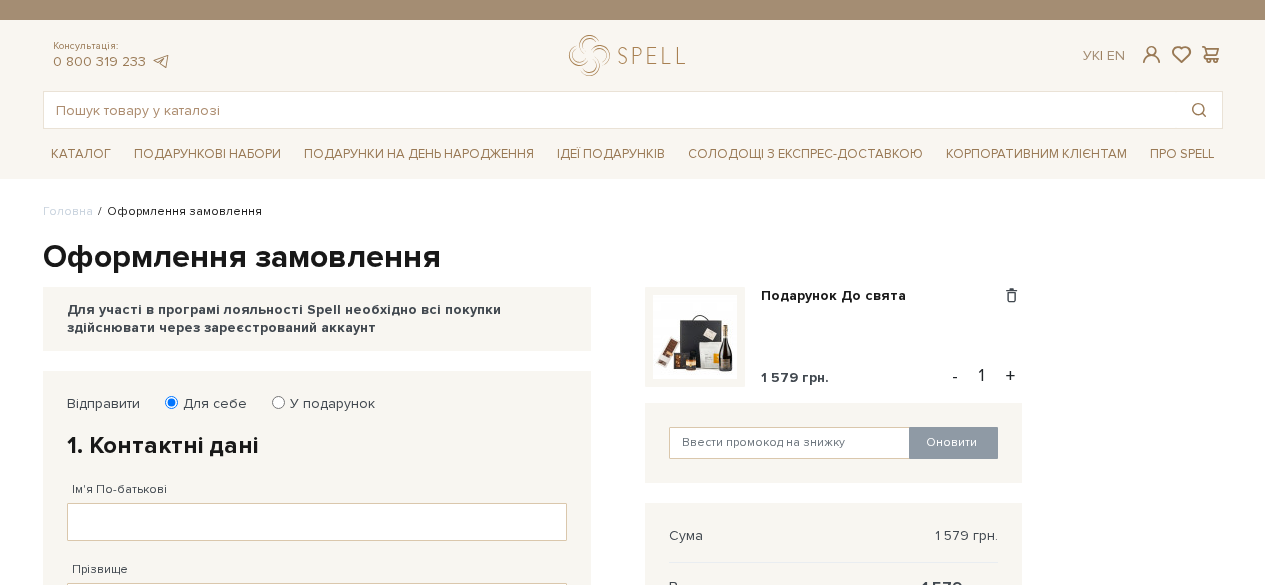 scroll, scrollTop: 0, scrollLeft: 0, axis: both 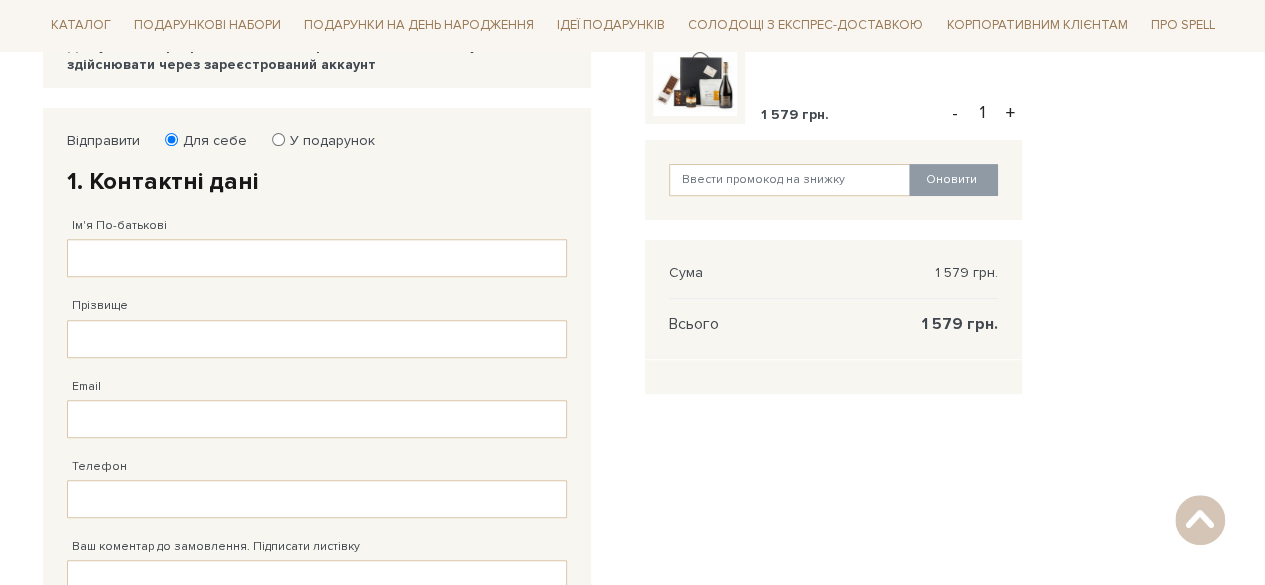 click on "У подарунок" at bounding box center (326, 141) 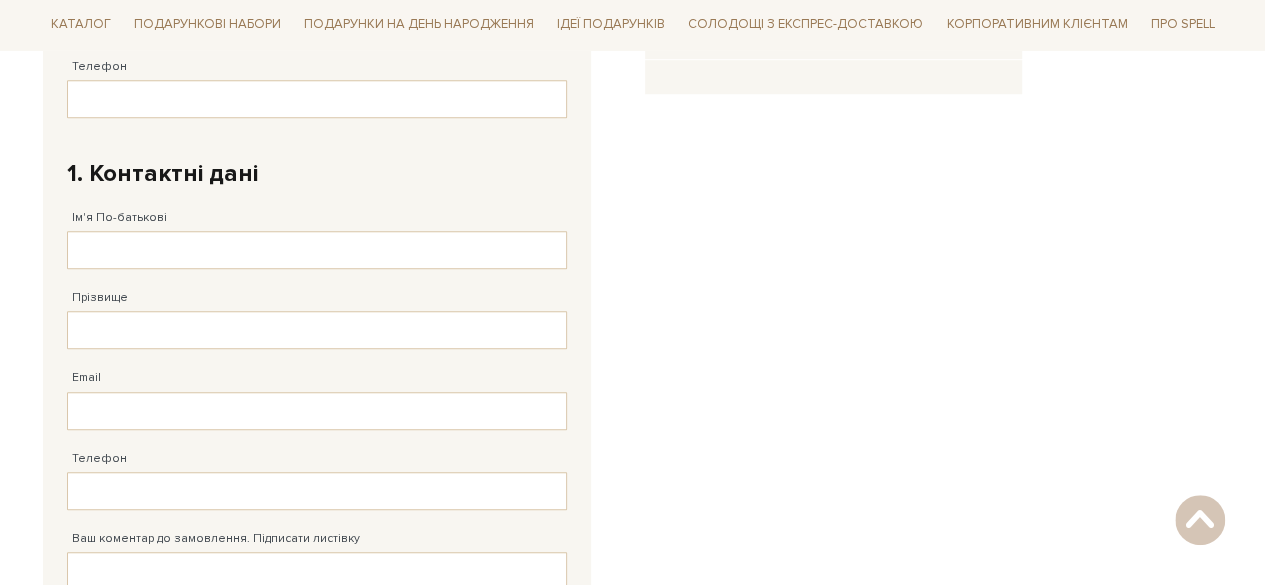scroll, scrollTop: 400, scrollLeft: 0, axis: vertical 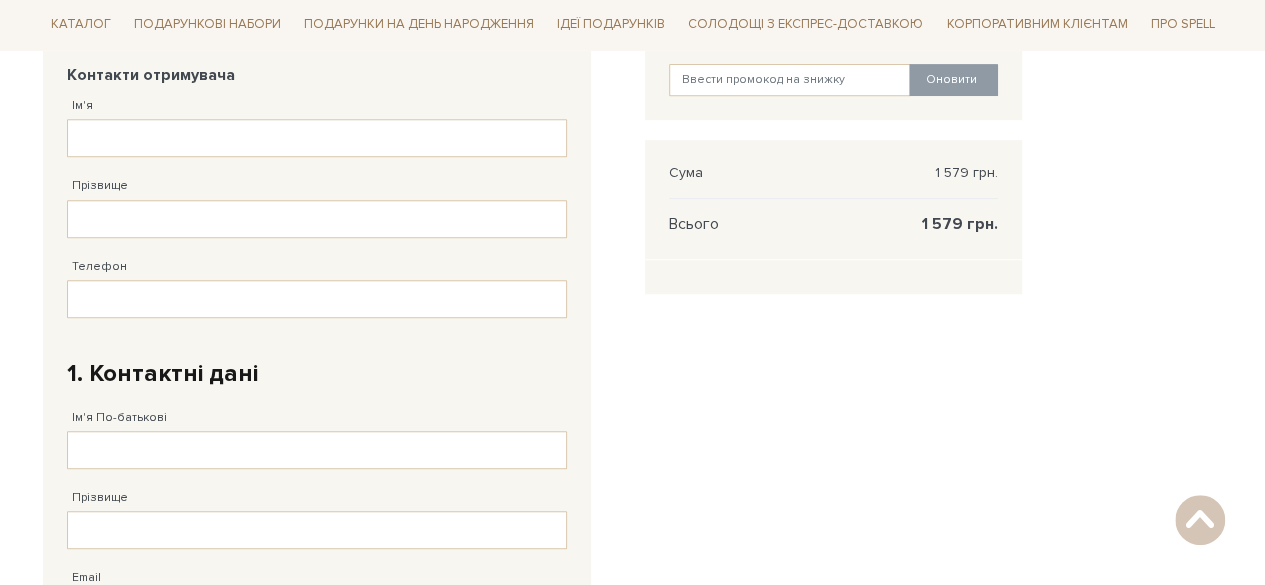 click on "Подарунок До свята
1 579 грн.
Видалити
Додати в обрані
-
1
+
Оновити
Сума
1 579 грн.
Всього
1 579 грн." at bounding box center (833, 523) 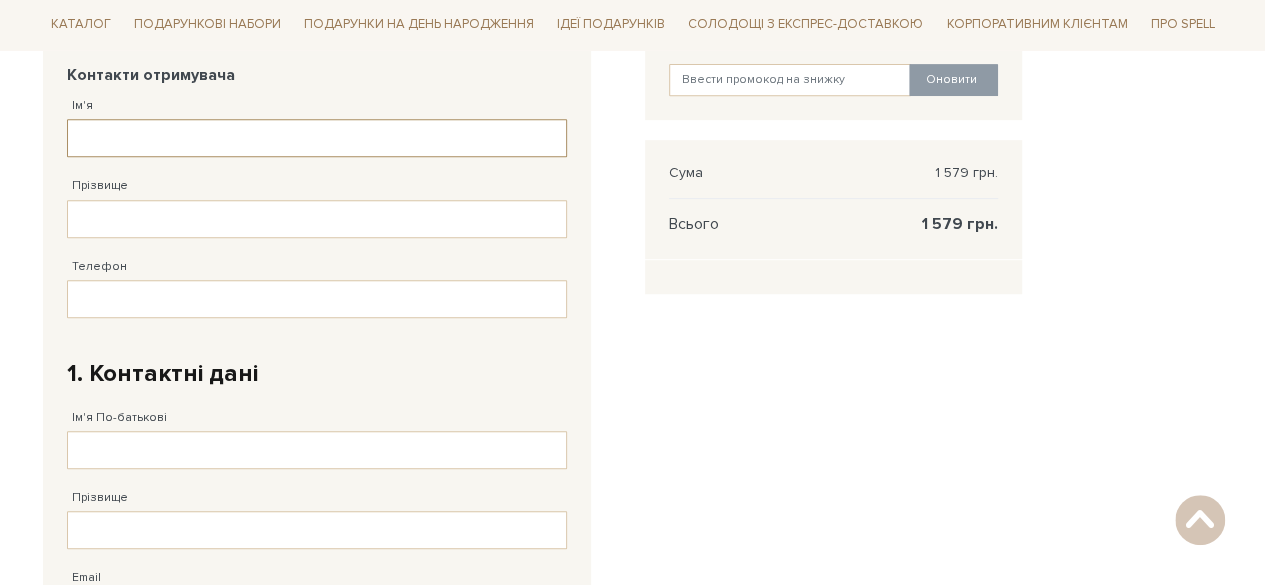 click on "Ім'я" at bounding box center (317, 138) 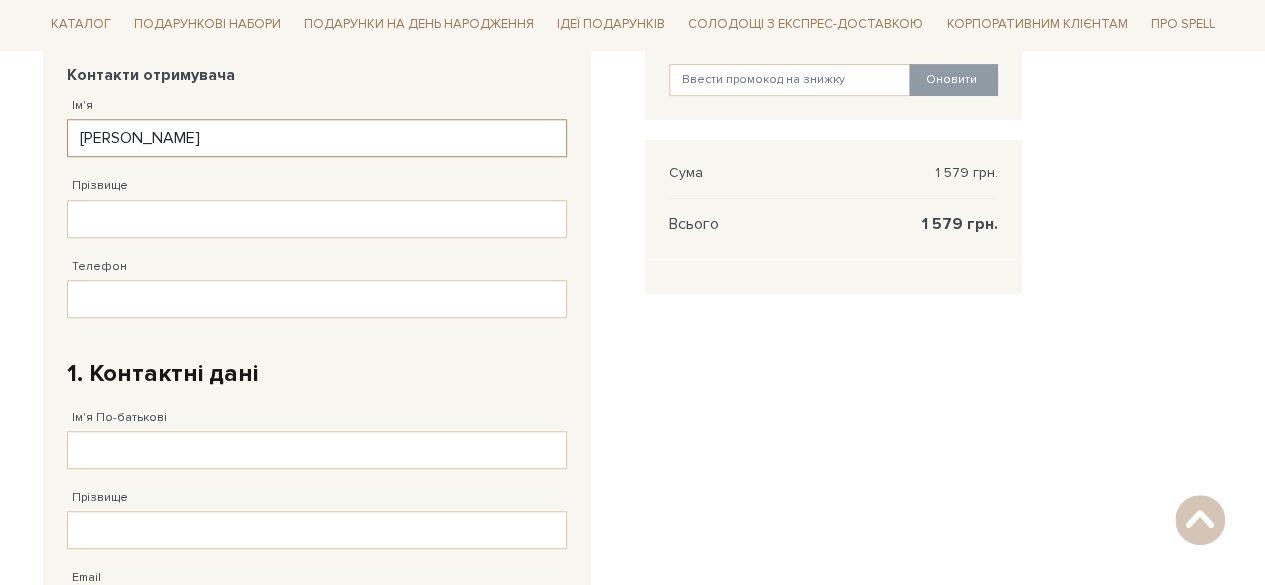 type on "Оксана" 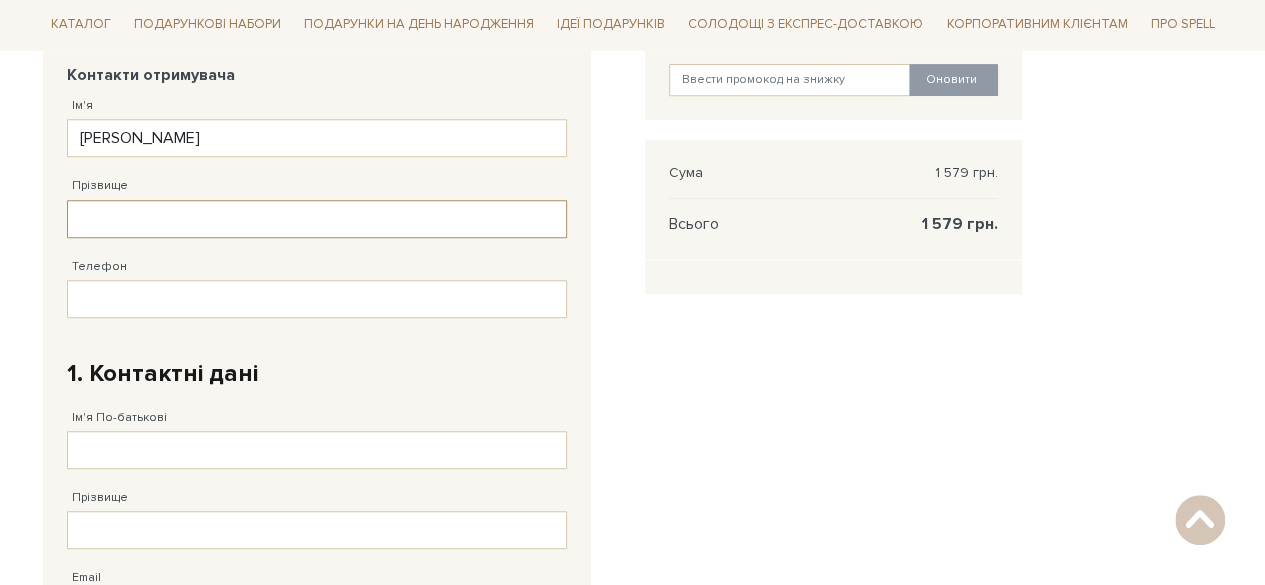 click on "Прізвище" at bounding box center (317, 219) 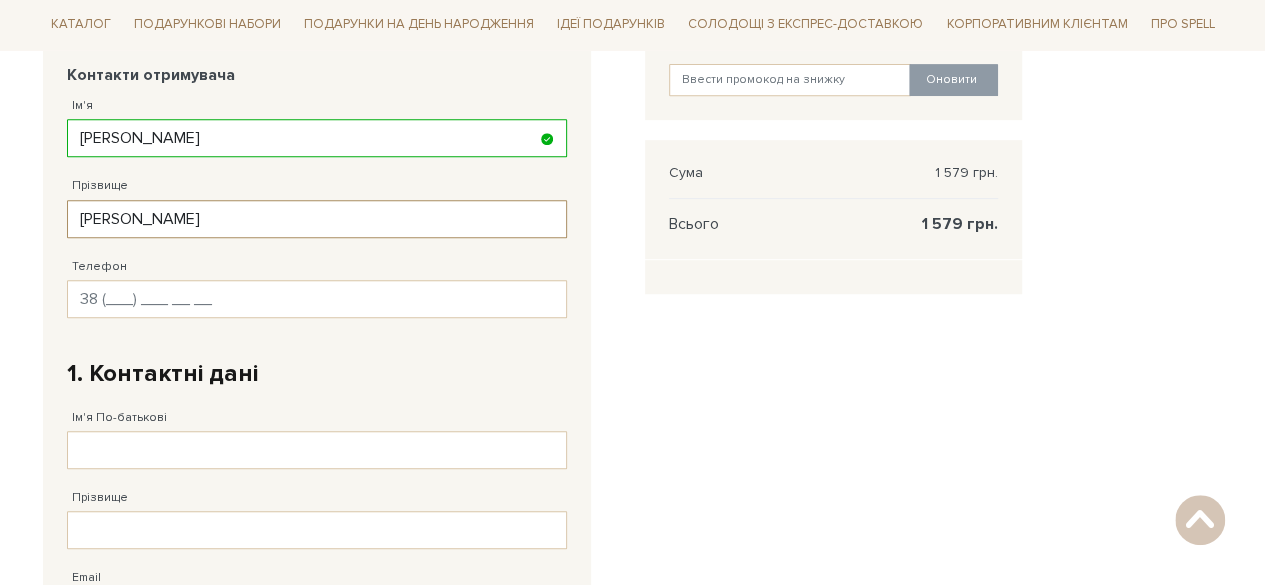 type on "Сахно" 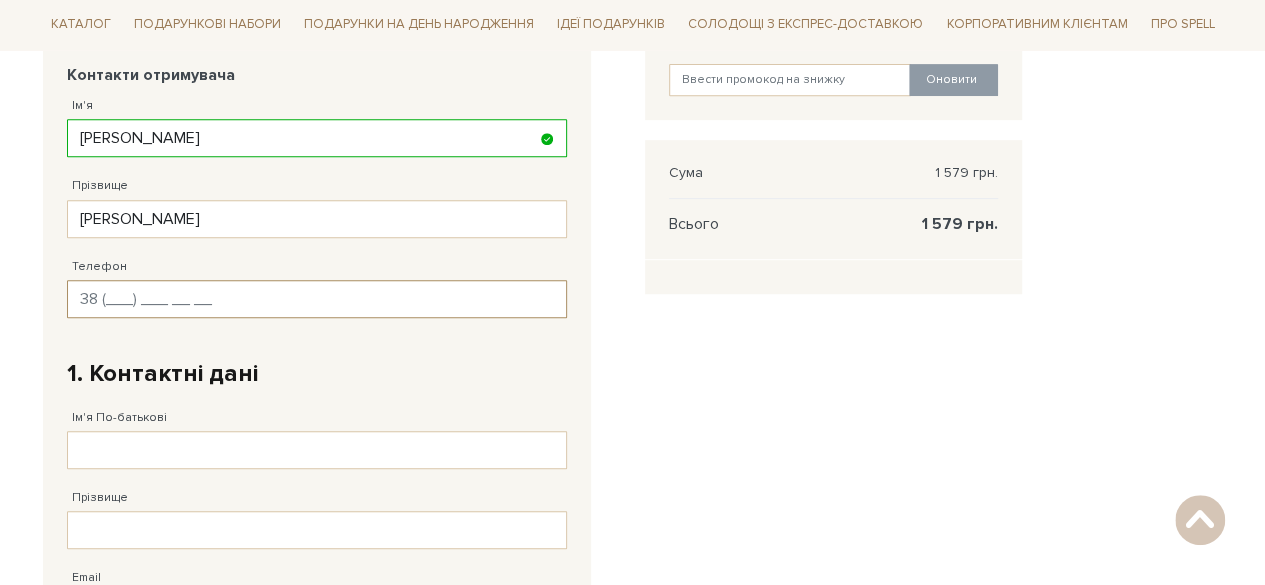 click on "Телефон" at bounding box center [317, 299] 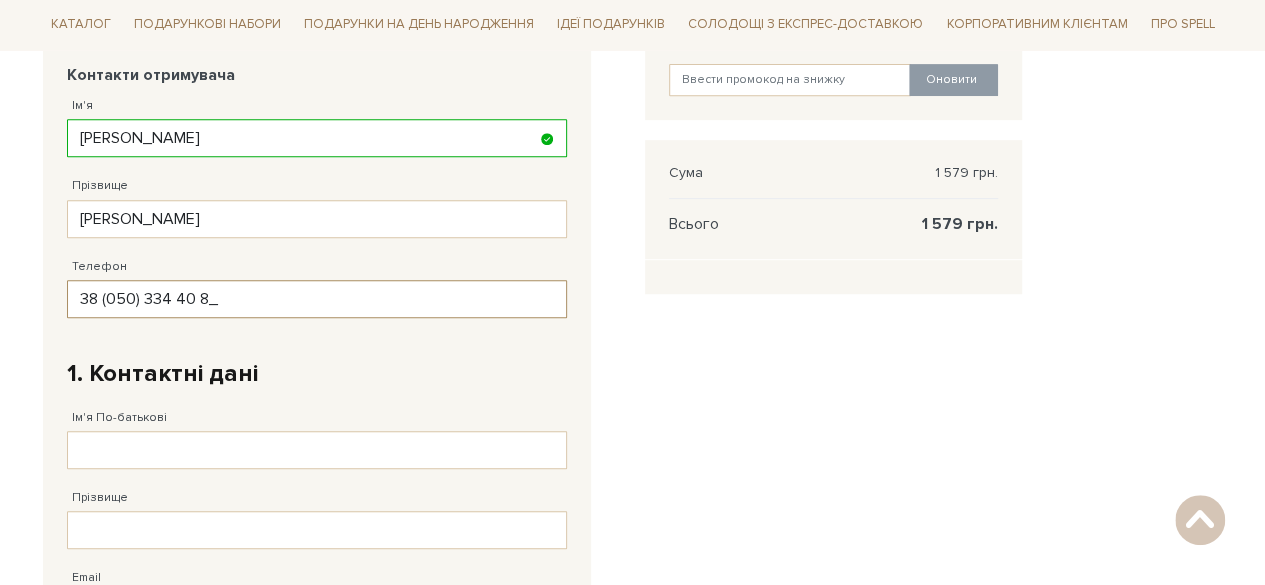 type on "38 (050) 334 40 88" 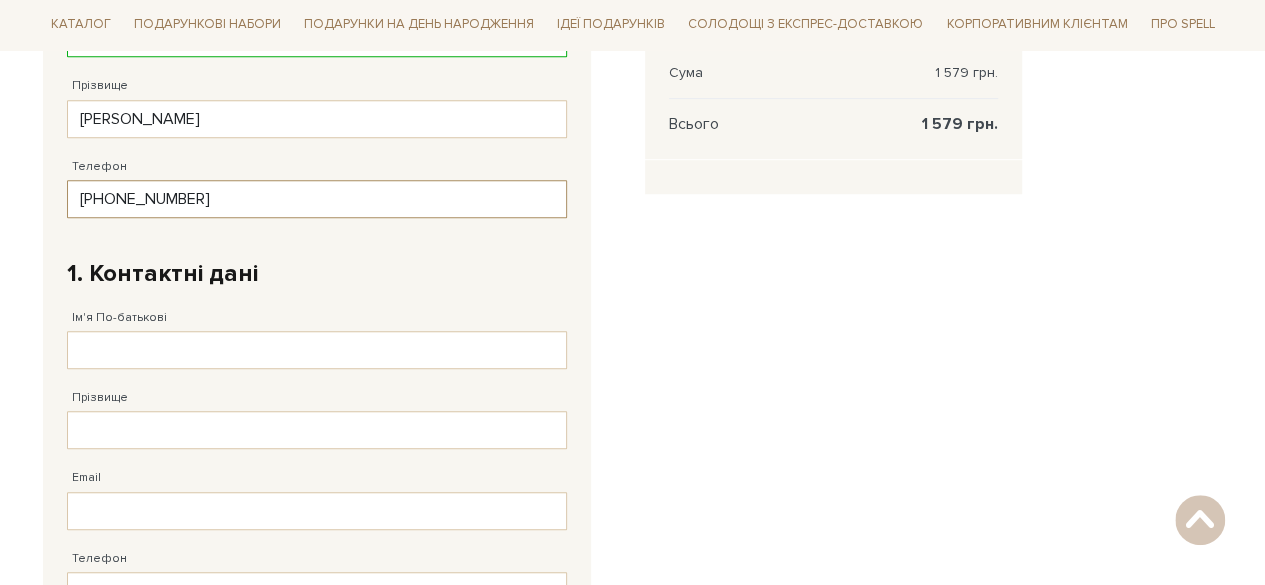 scroll, scrollTop: 500, scrollLeft: 0, axis: vertical 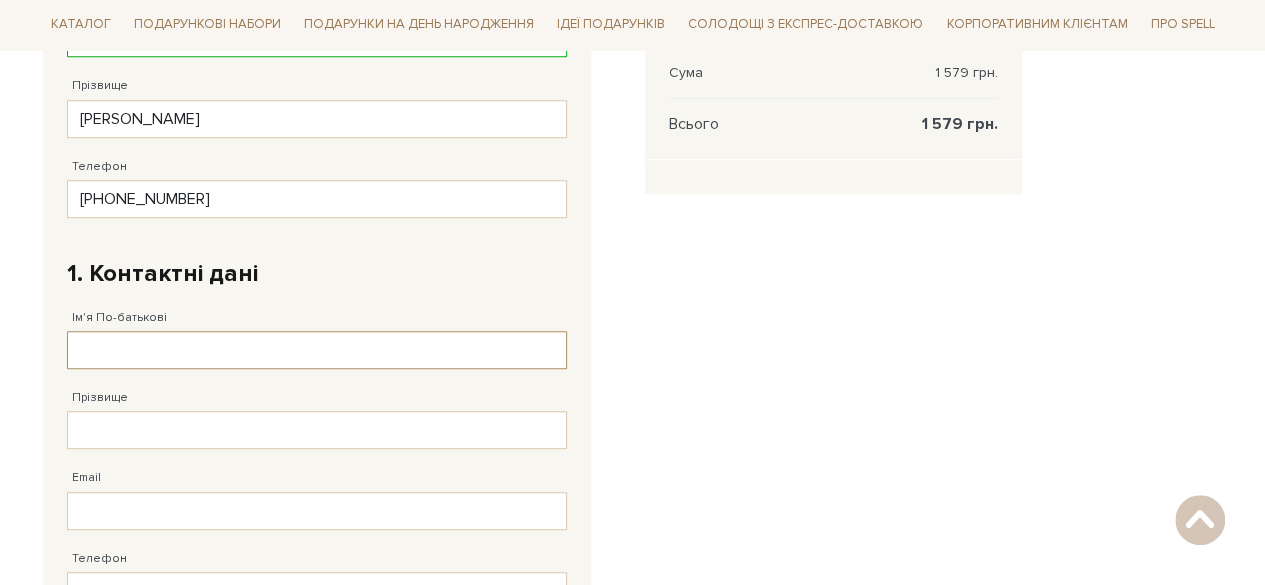 click on "Ім'я По-батькові" at bounding box center [317, 350] 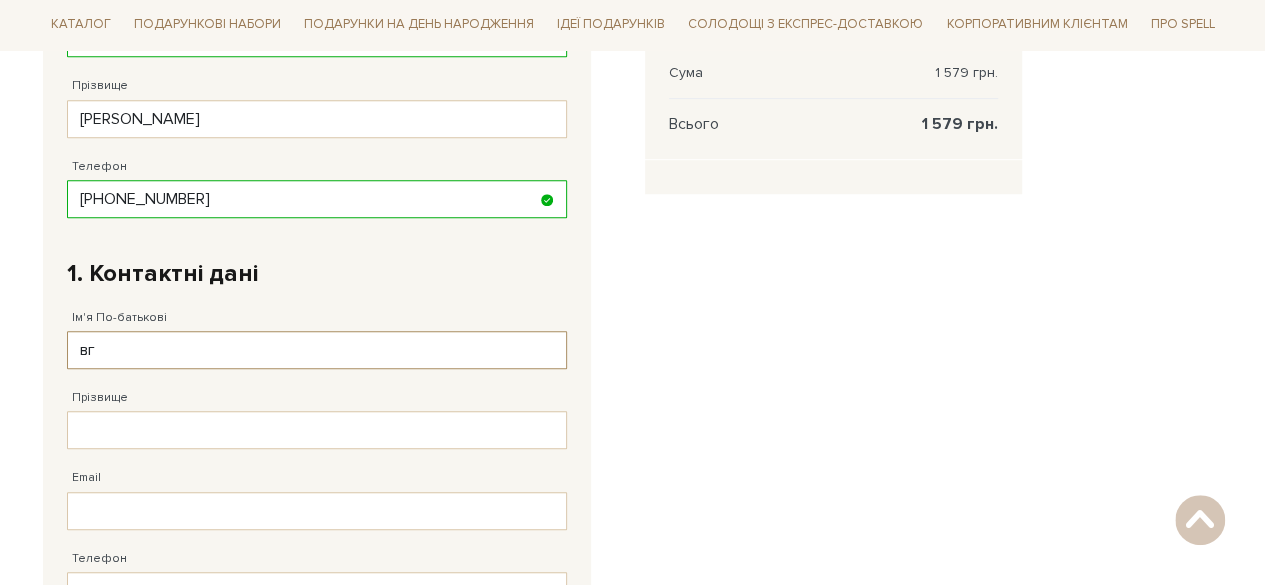 type on "в" 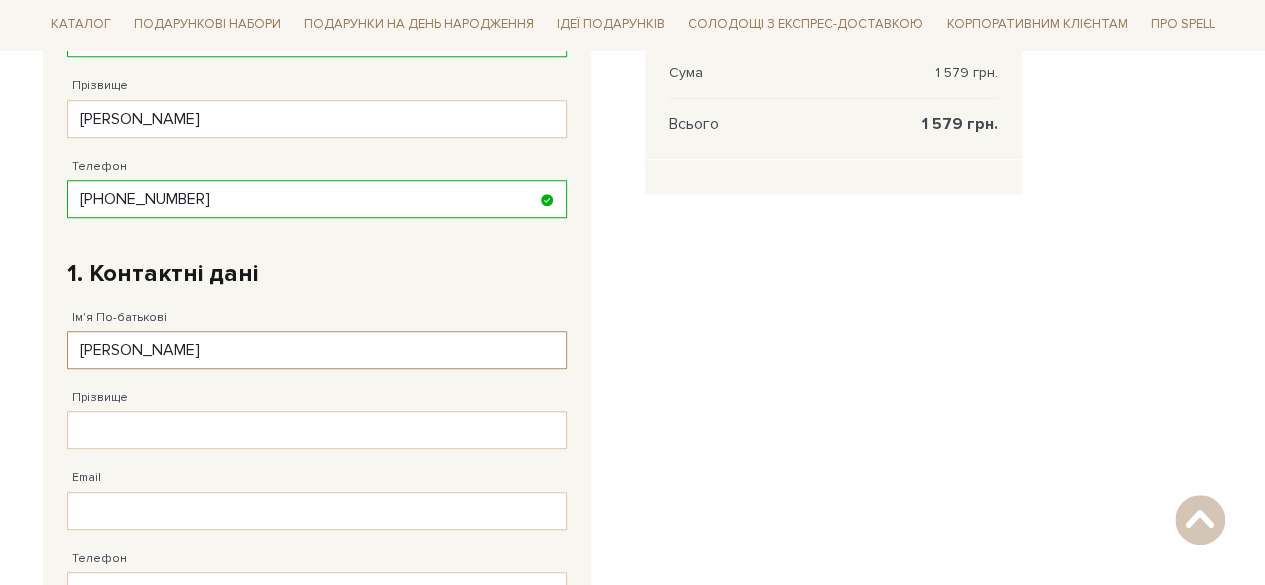 type on "Євген Олексійович" 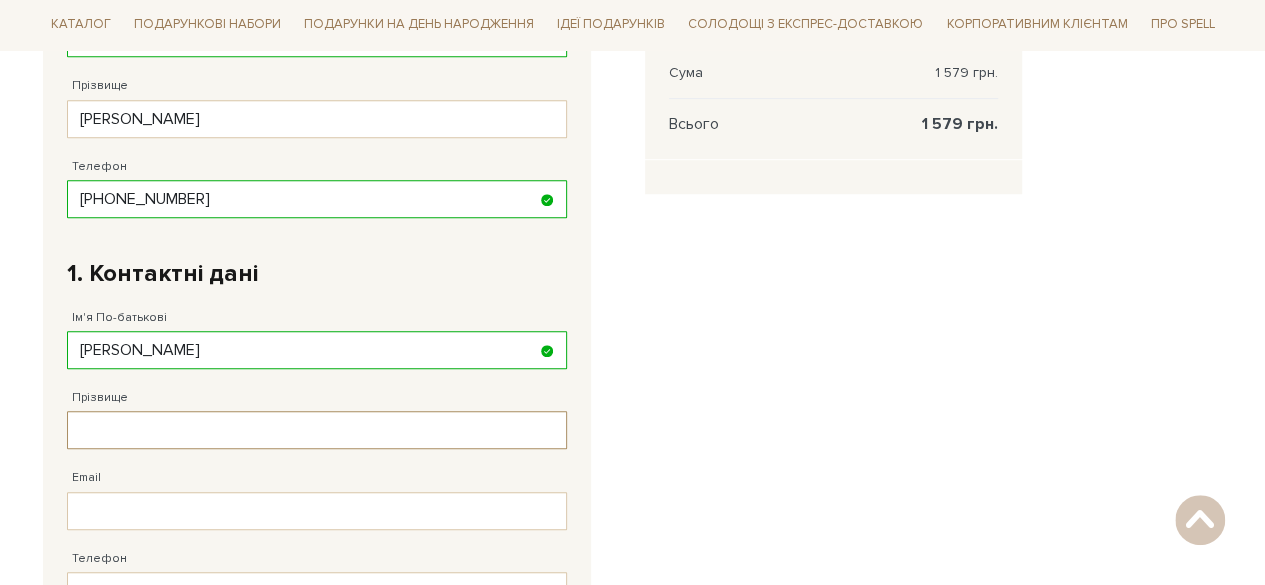 click on "Прізвище" at bounding box center [317, 430] 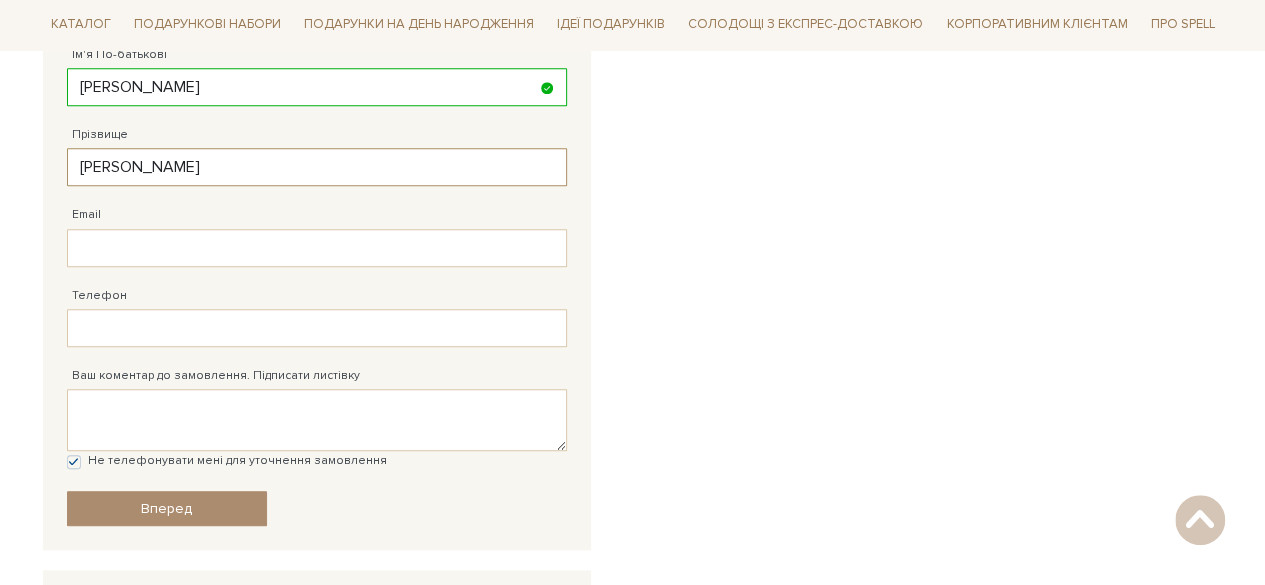 scroll, scrollTop: 772, scrollLeft: 0, axis: vertical 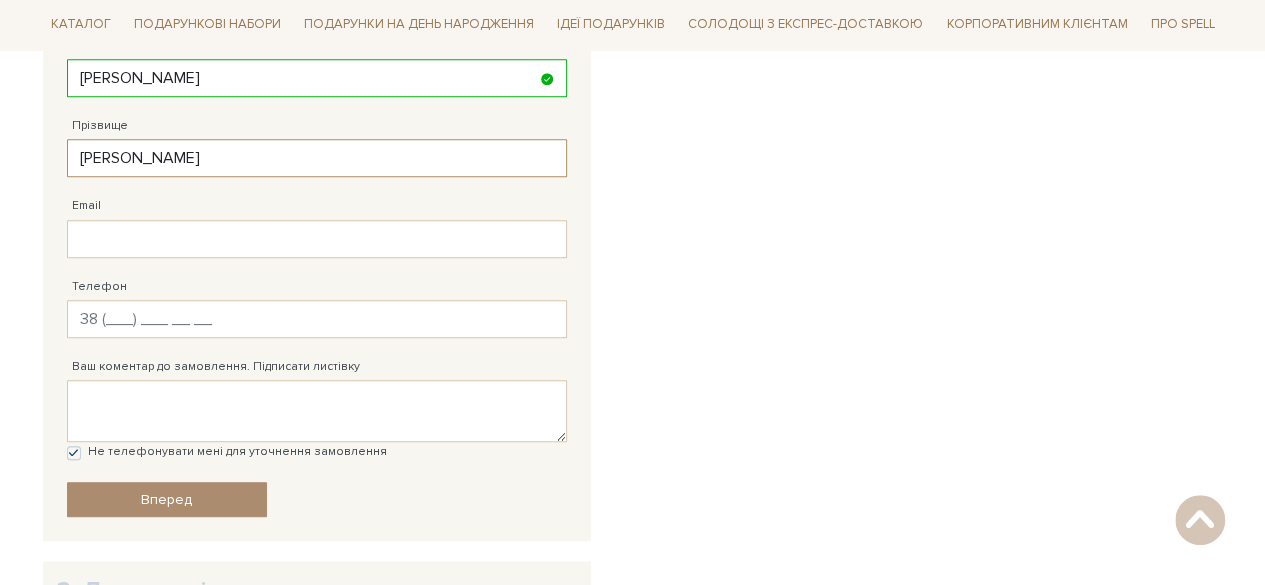type on "Василенко" 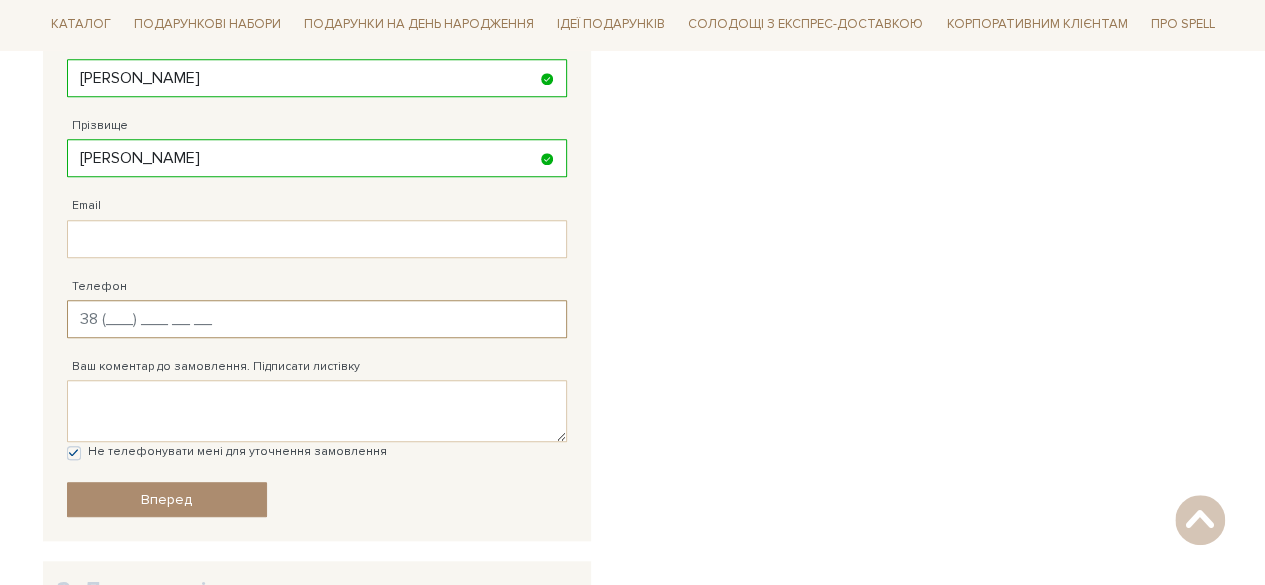 click on "Телефон" at bounding box center (317, 319) 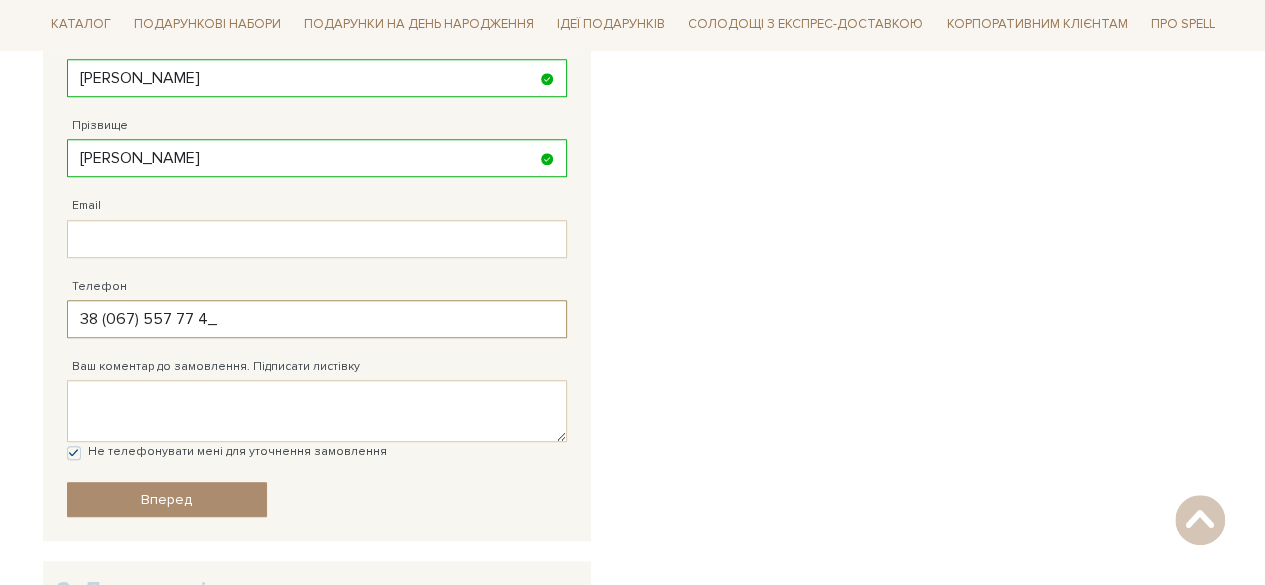 type on "38 (067) 557 77 42" 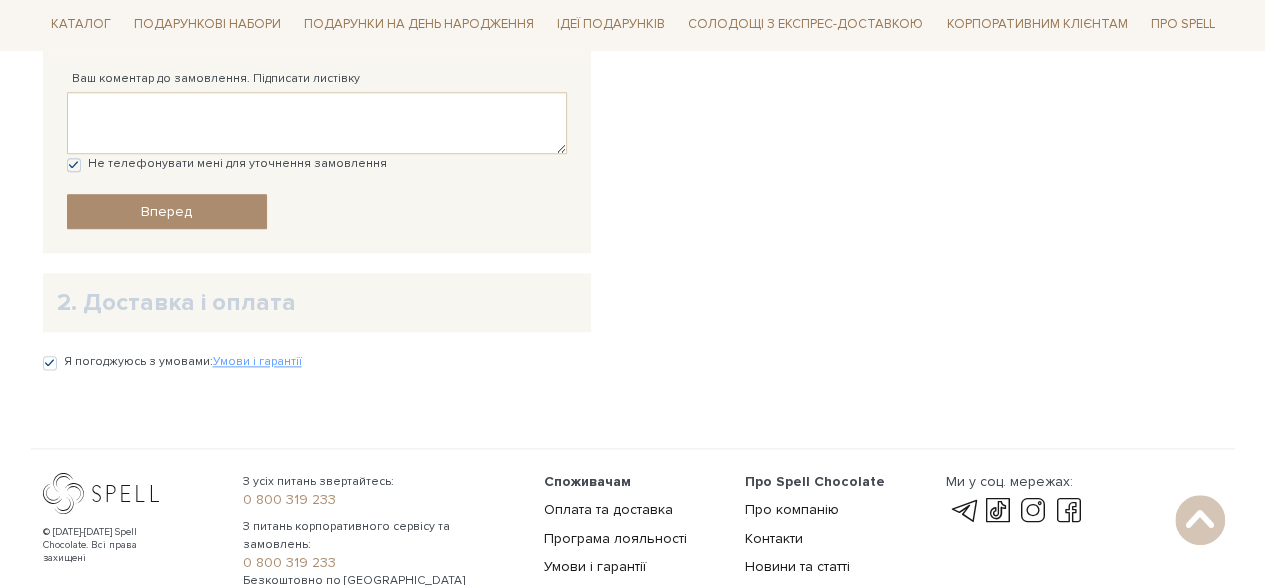 scroll, scrollTop: 1058, scrollLeft: 0, axis: vertical 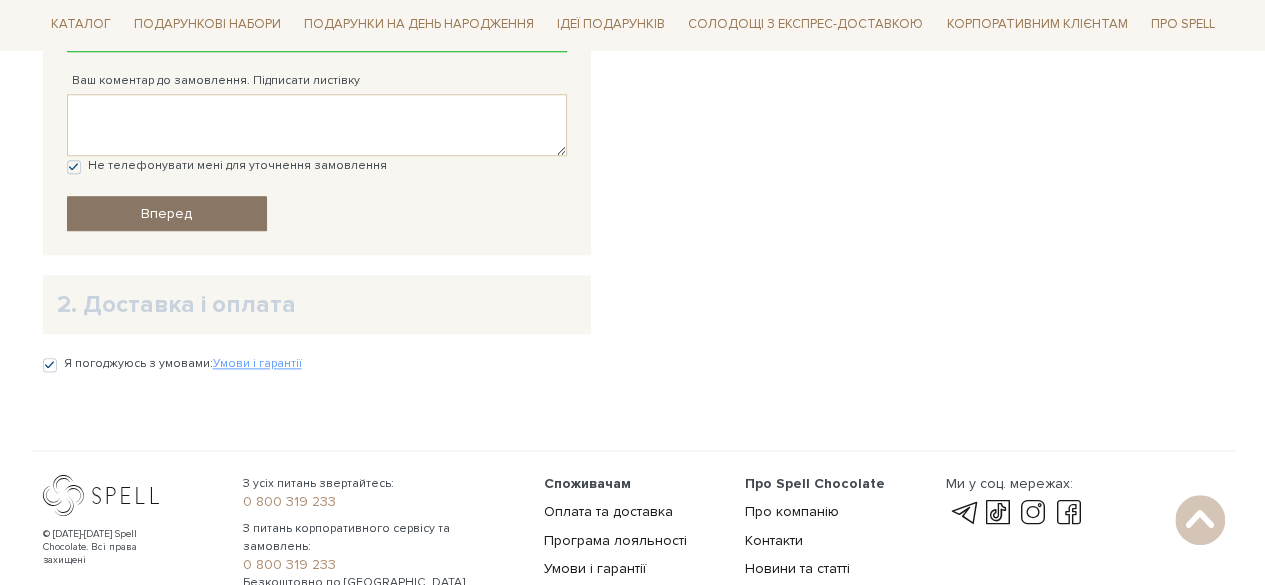 click on "Вперед" at bounding box center (166, 213) 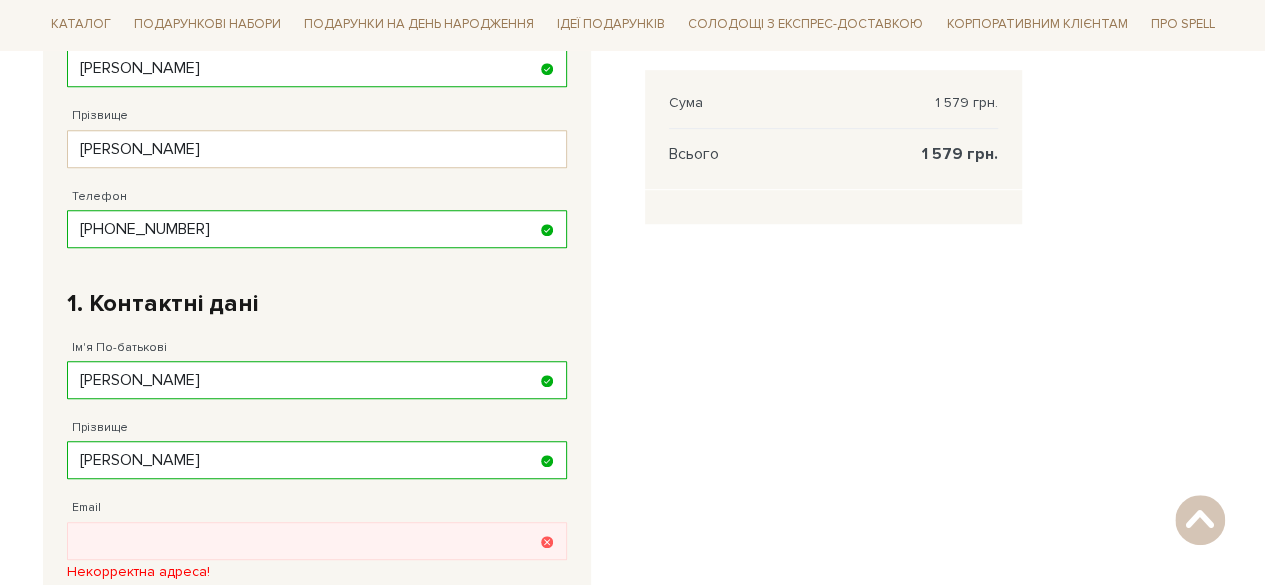 scroll, scrollTop: 407, scrollLeft: 0, axis: vertical 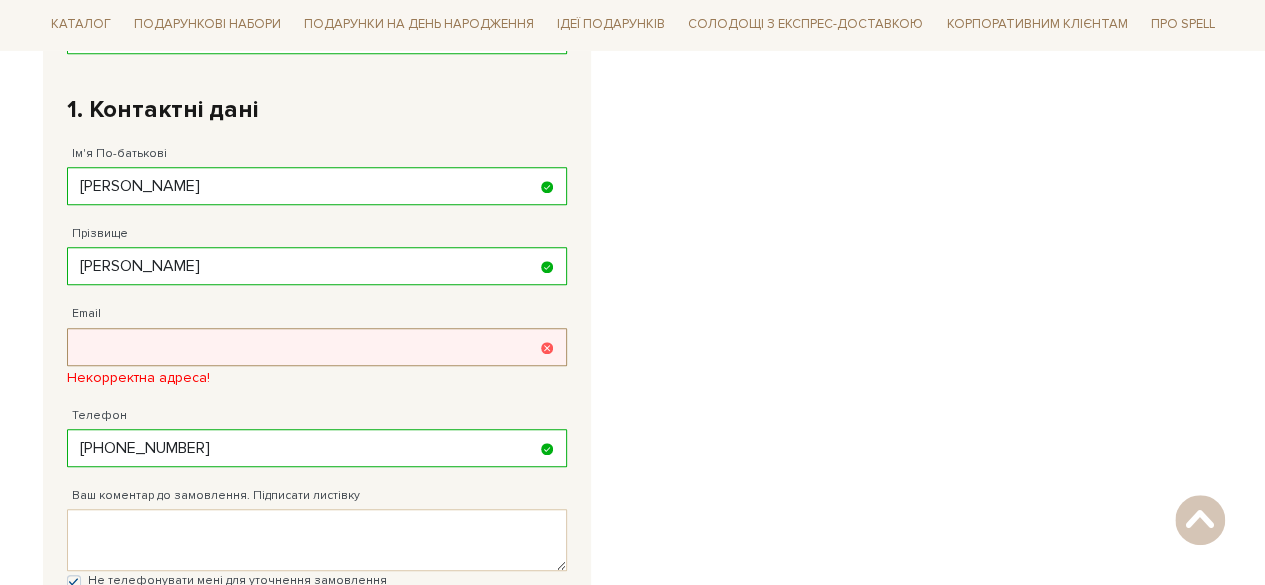 click on "Email" at bounding box center [317, 347] 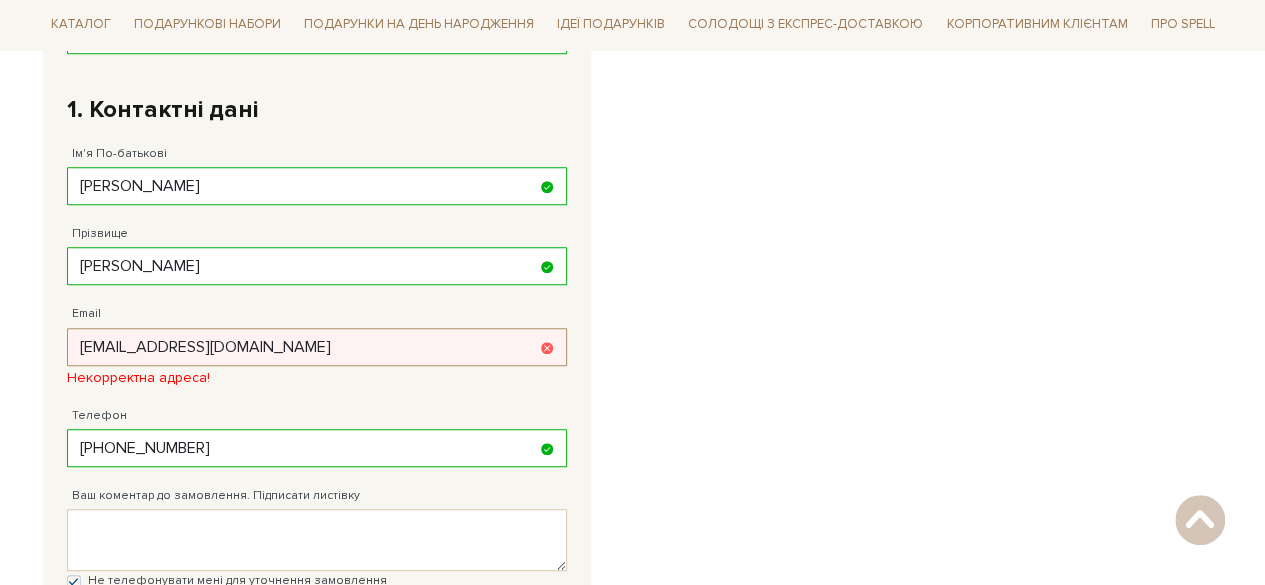 type on "office@skoda.od.ua" 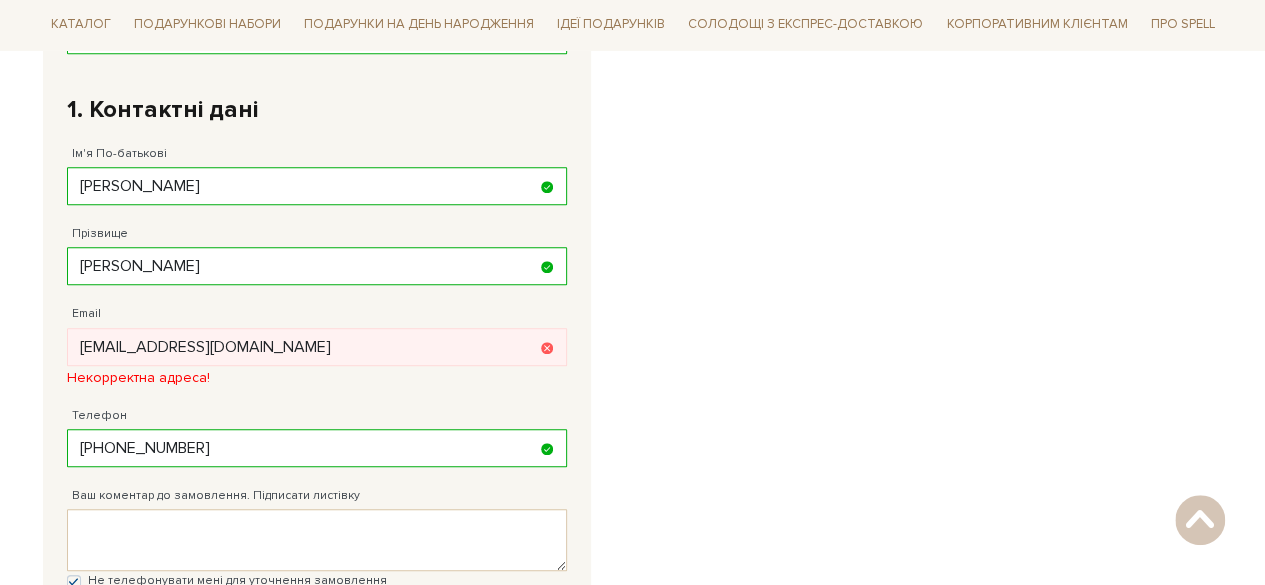 click on "Подарунок До свята
1 579 грн.
Видалити
Додати в обрані
-
1
+
Оновити
Сума
1 579 грн.
Всього
1 579 грн." at bounding box center (833, 270) 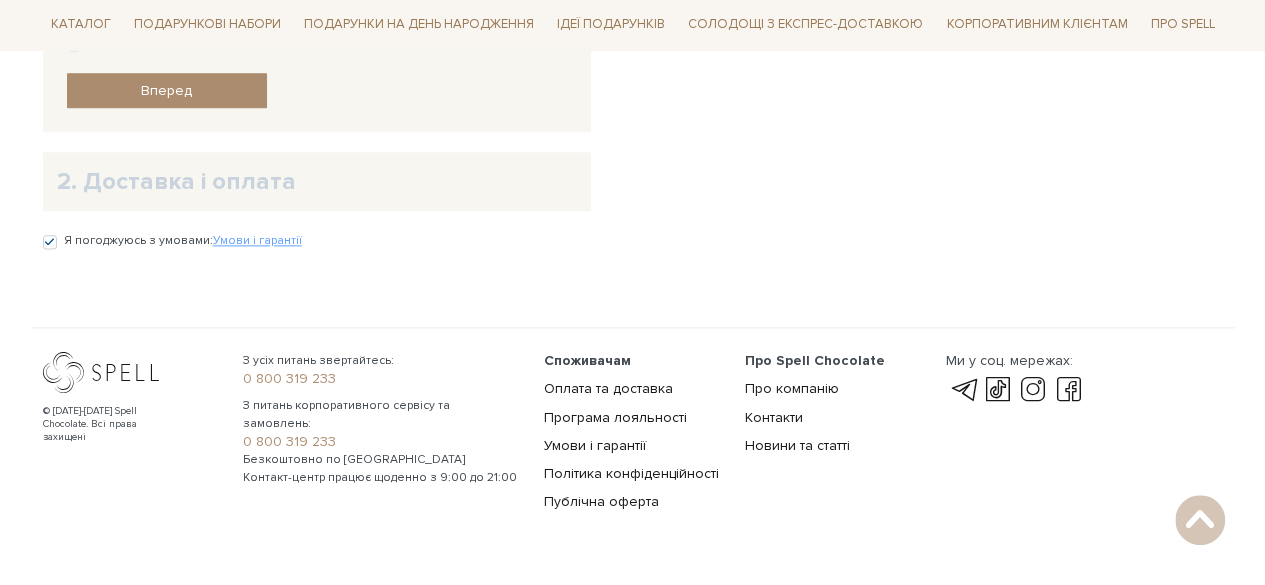 scroll, scrollTop: 1174, scrollLeft: 0, axis: vertical 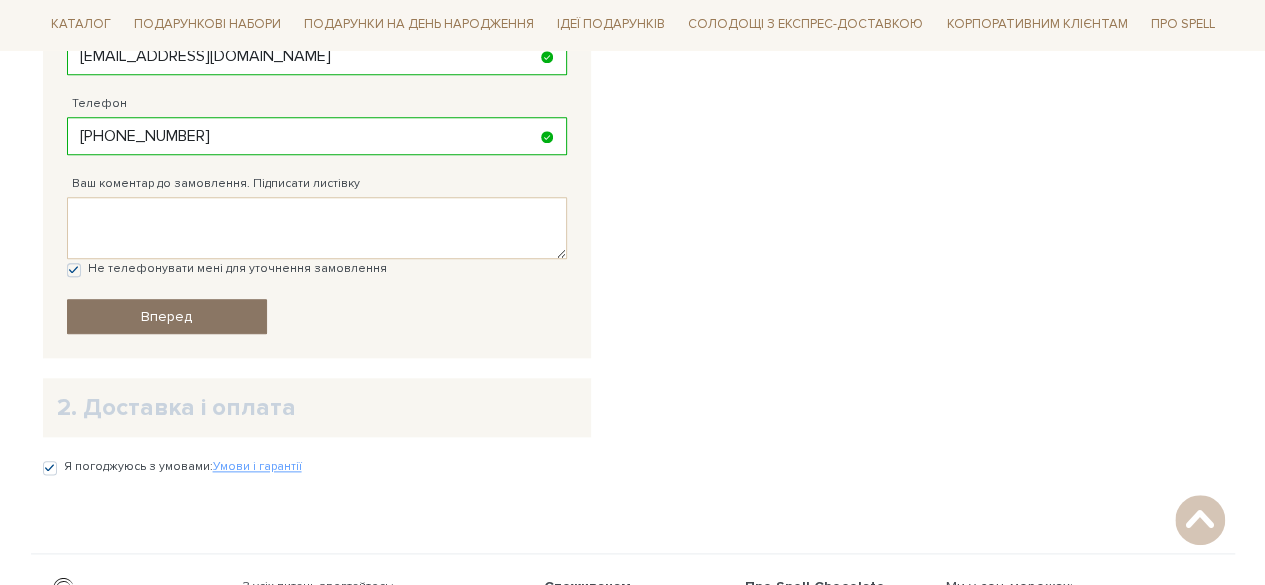 click on "Вперед" at bounding box center (167, 316) 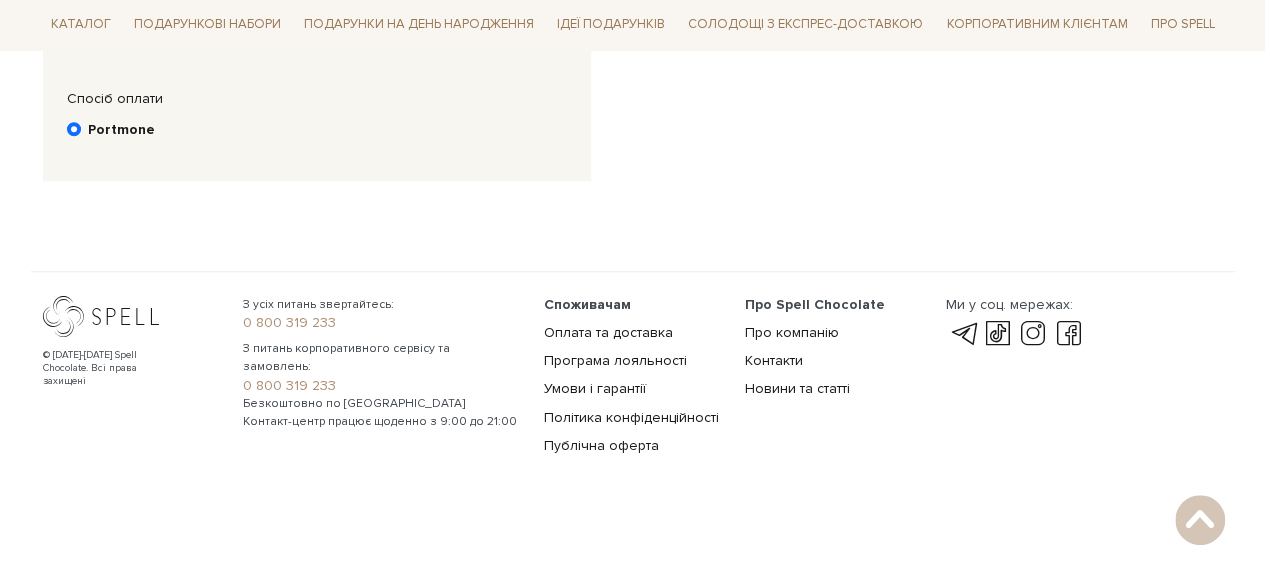 scroll, scrollTop: 407, scrollLeft: 0, axis: vertical 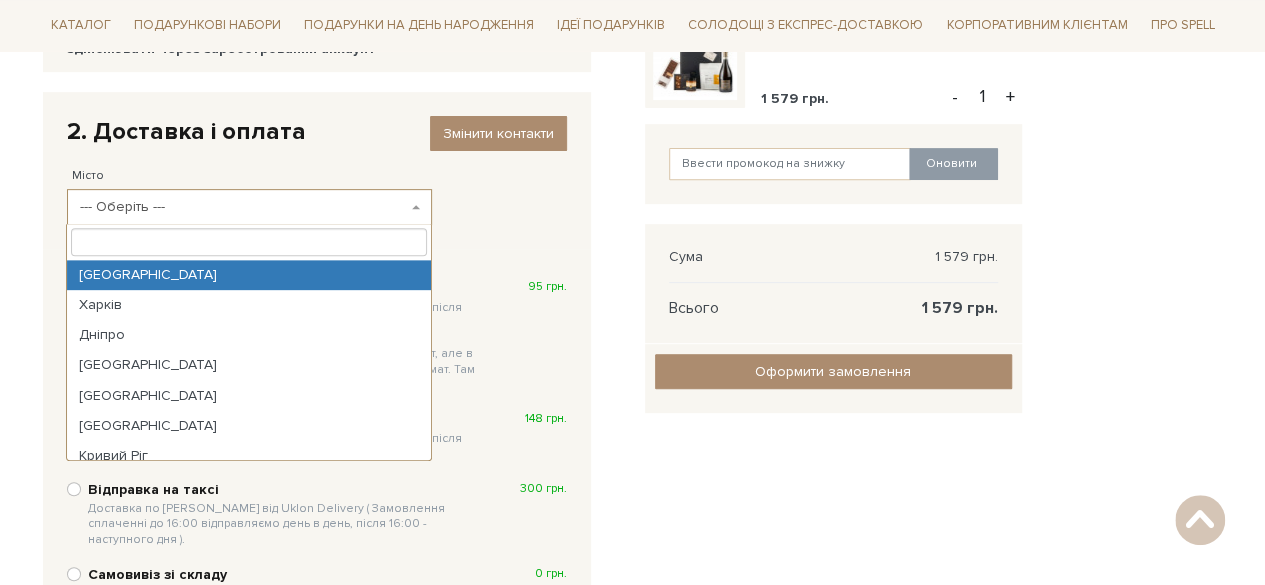 click on "--- Оберіть ---" at bounding box center (243, 207) 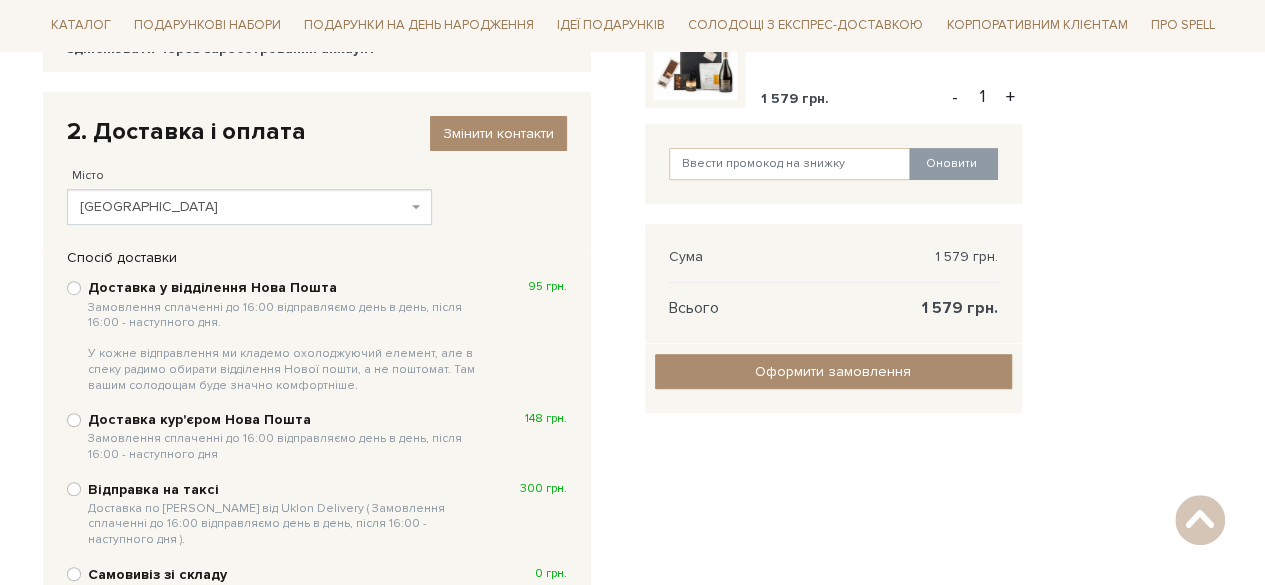 click on "Доставка кур'єром Нова Пошта                                                                             Замовлення сплаченні до 16:00 відправляємо день в день, після 16:00 - наступного дня" at bounding box center [287, 436] 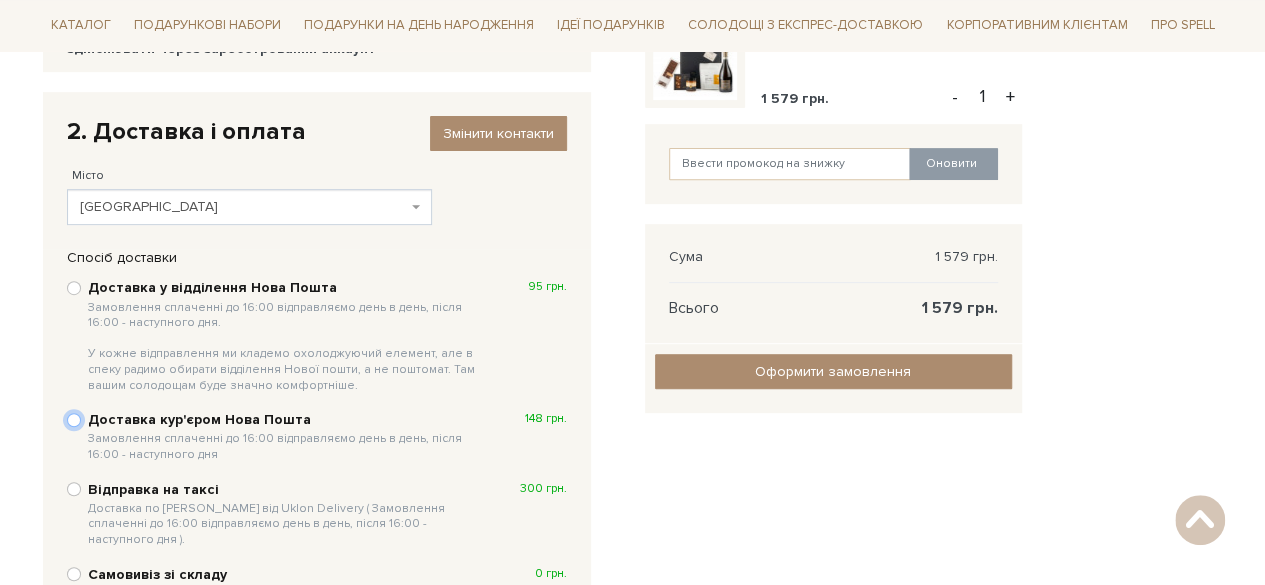 click on "Доставка кур'єром Нова Пошта                                                                             Замовлення сплаченні до 16:00 відправляємо день в день, після 16:00 - наступного дня
148 грн." at bounding box center [74, 420] 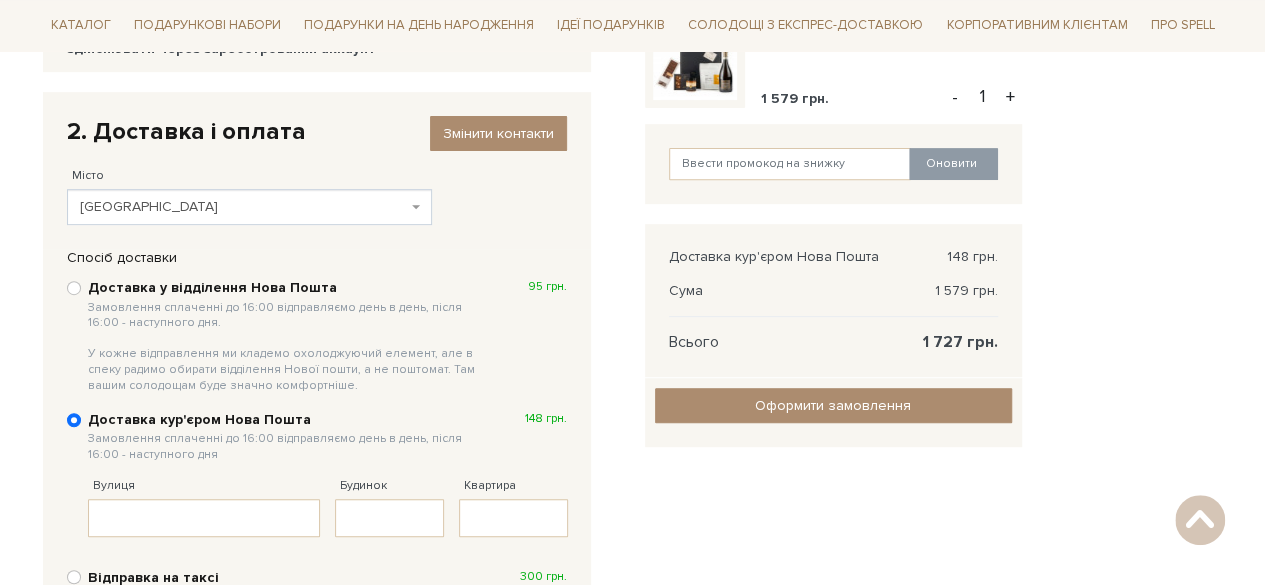 click on "Відправити
Для себе
У подарунок
Контакти отримувача
Ім'я
Оксана
Заповніть поле!
Прізвище
Сахно
Телефон
38 (050) 334 40 88
Заповніть поле!
1. Контактні дані" at bounding box center (633, 481) 